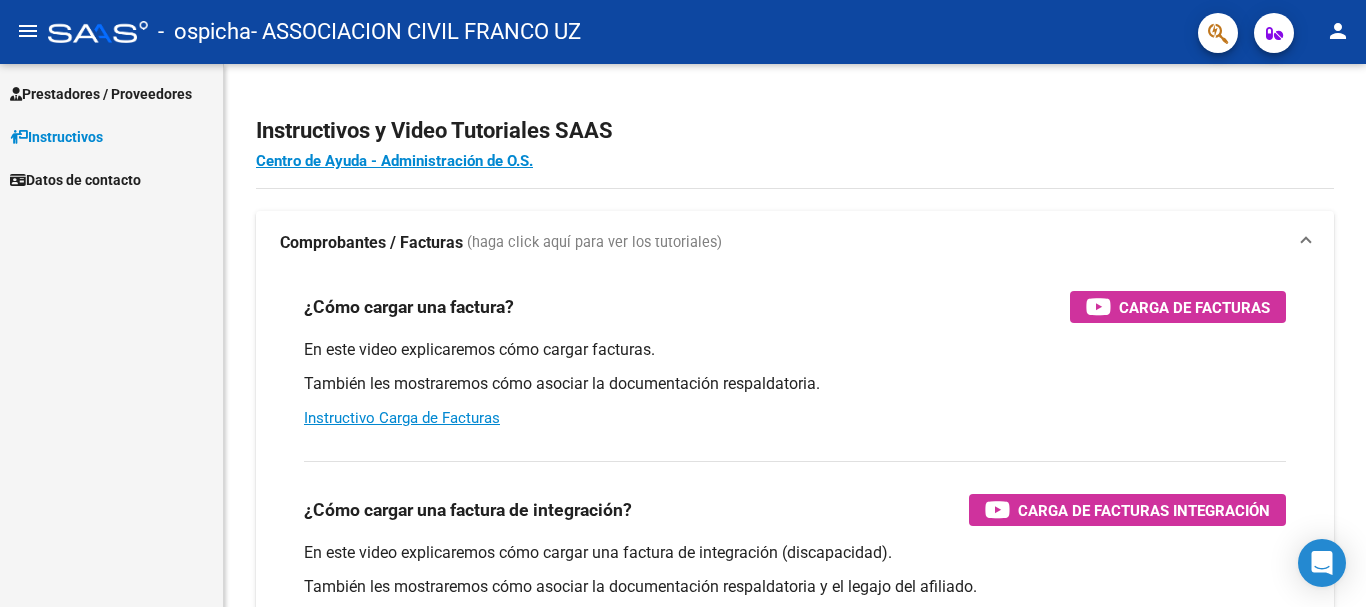 scroll, scrollTop: 0, scrollLeft: 0, axis: both 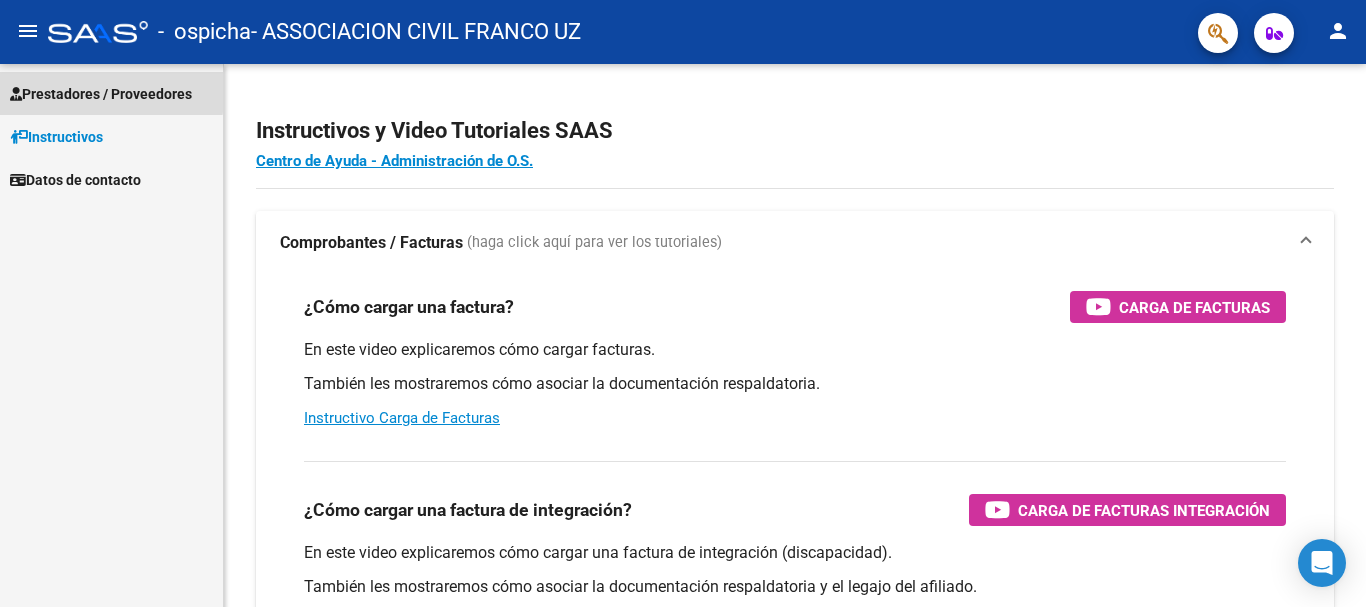 click on "Prestadores / Proveedores" at bounding box center [101, 94] 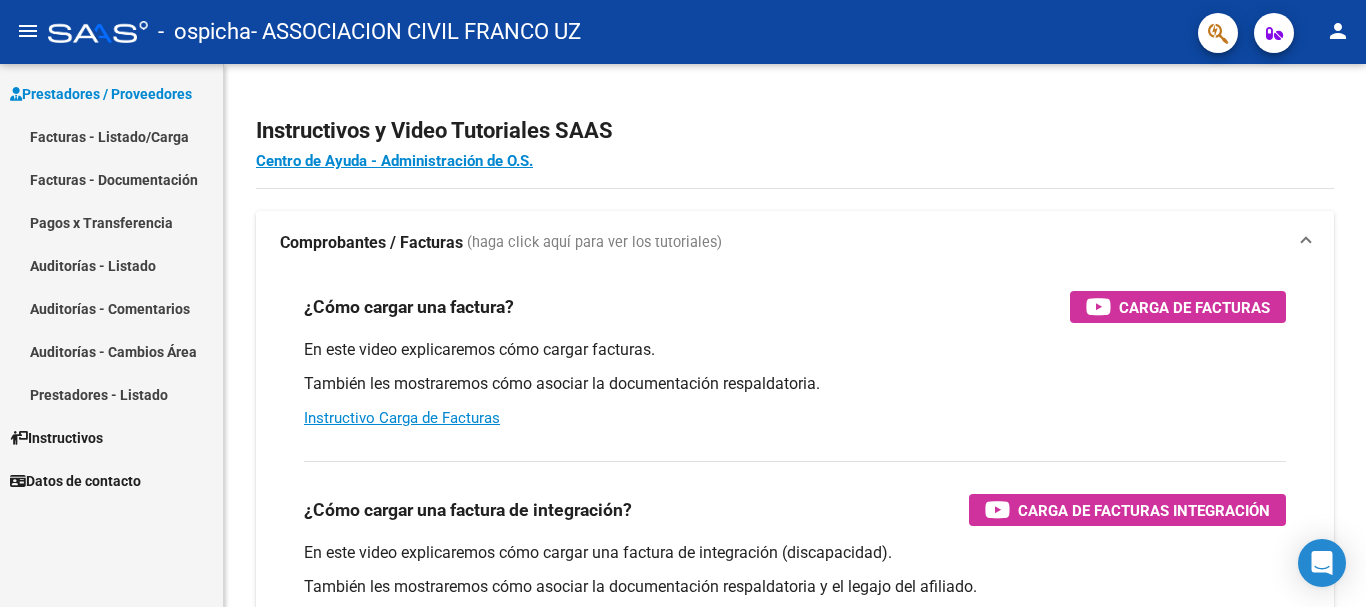 click on "Facturas - Listado/Carga" at bounding box center (111, 136) 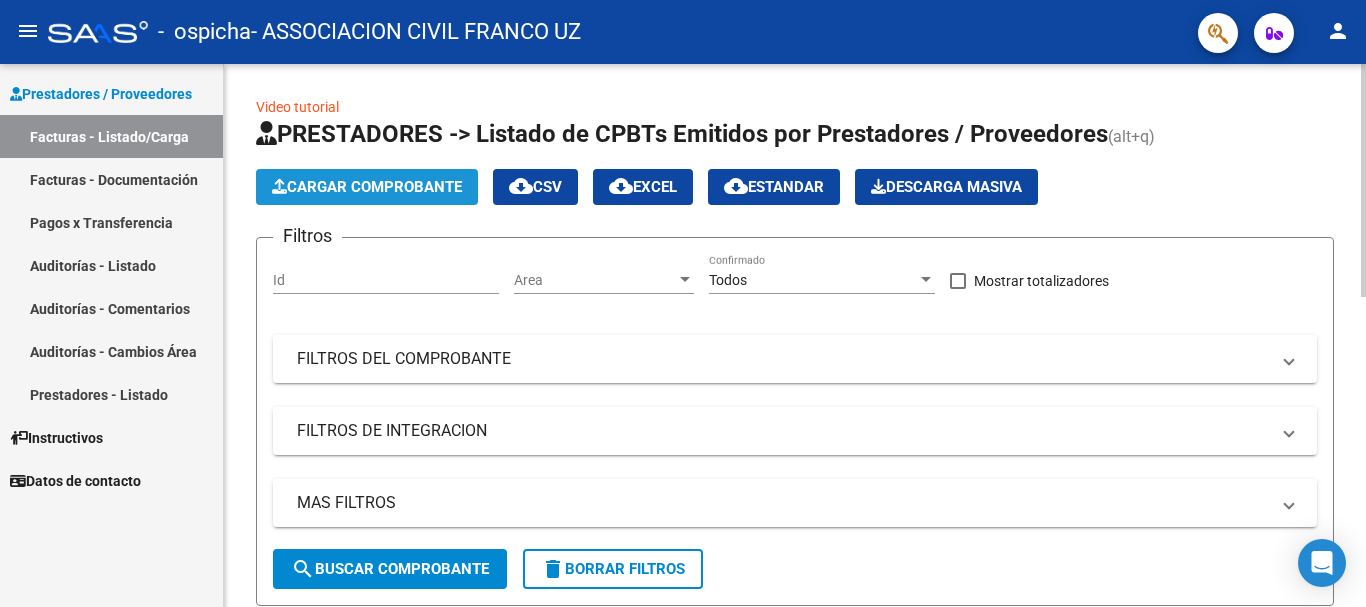 click on "Cargar Comprobante" 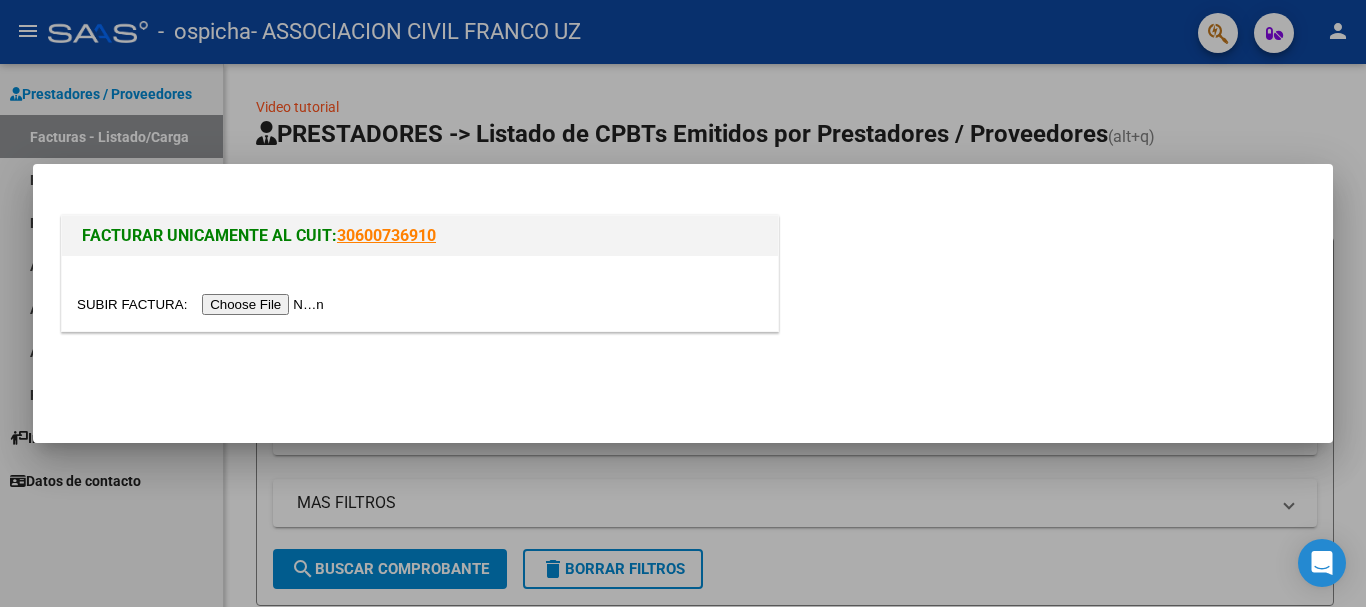 click at bounding box center (203, 304) 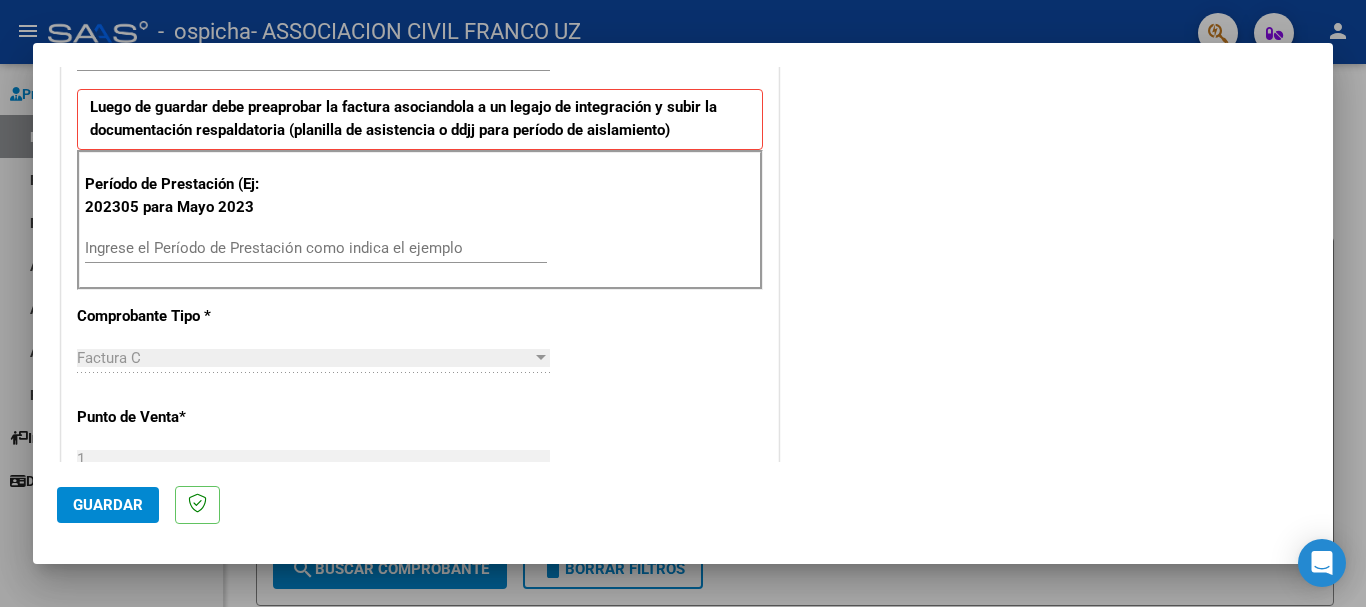 scroll, scrollTop: 500, scrollLeft: 0, axis: vertical 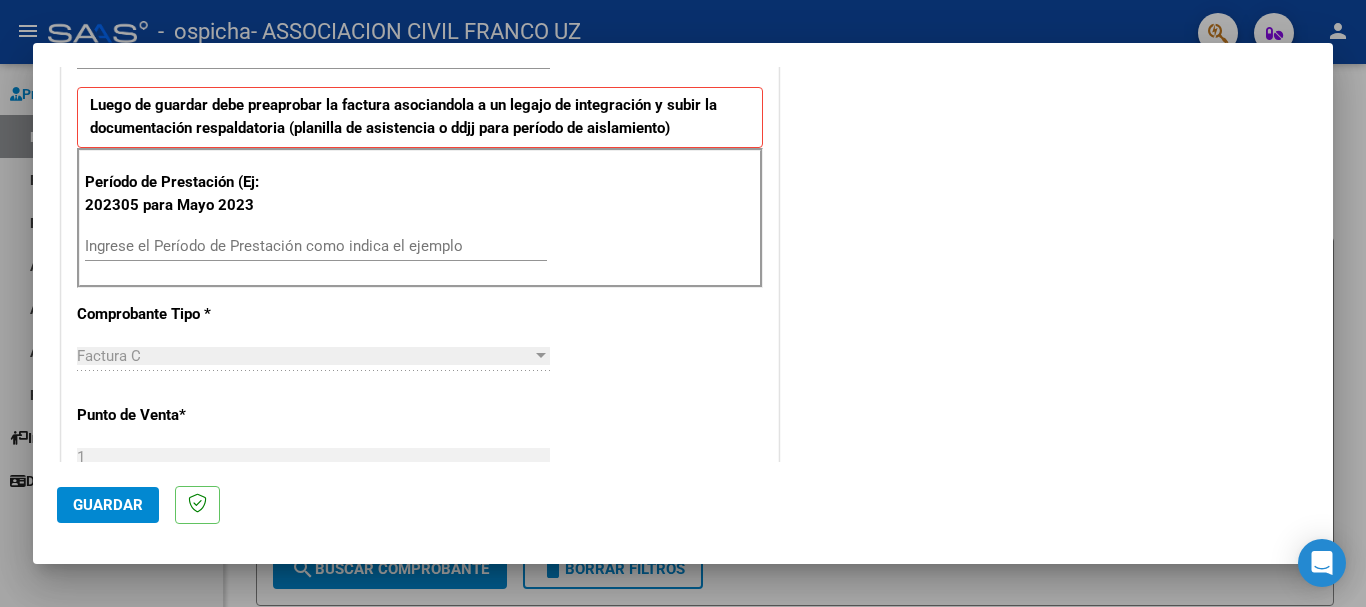 click on "Ingrese el Período de Prestación como indica el ejemplo" at bounding box center (316, 246) 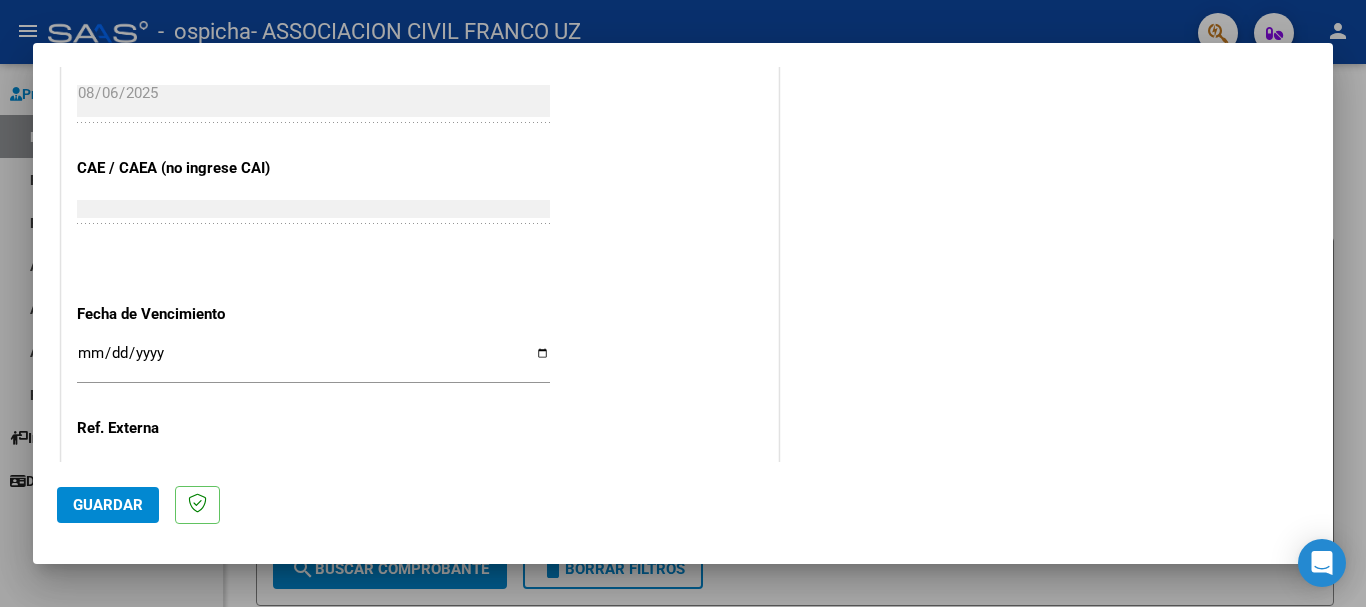 scroll, scrollTop: 1200, scrollLeft: 0, axis: vertical 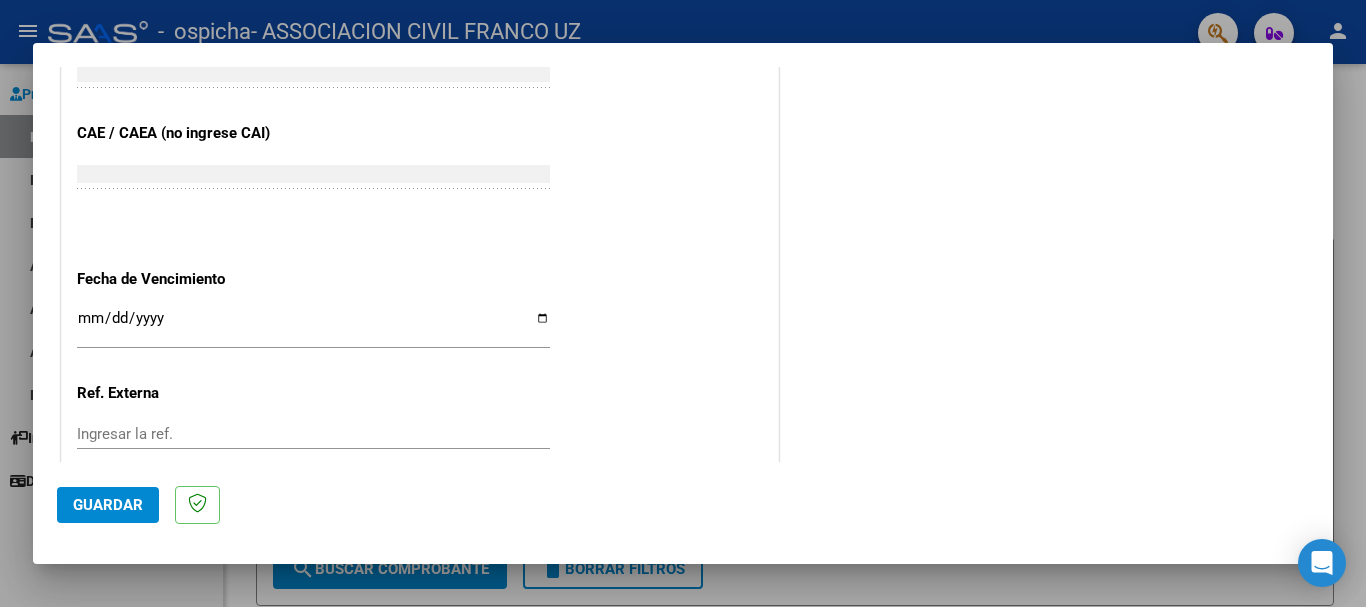 type on "202507" 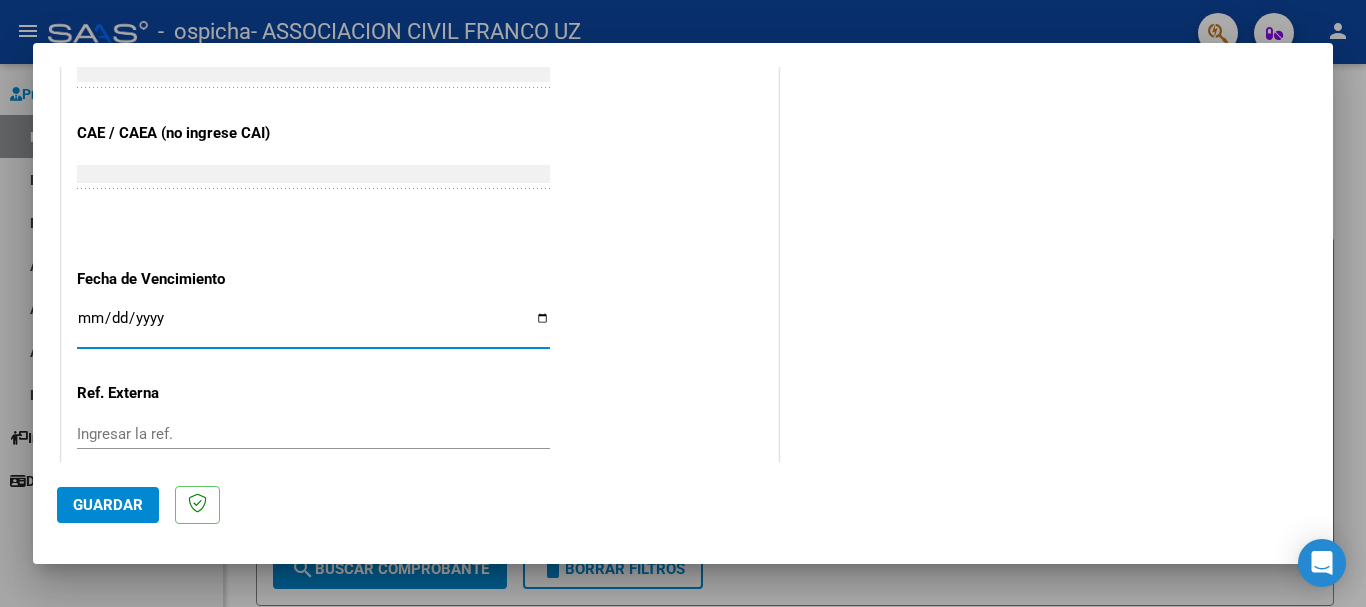 click on "Ingresar la fecha" at bounding box center [313, 326] 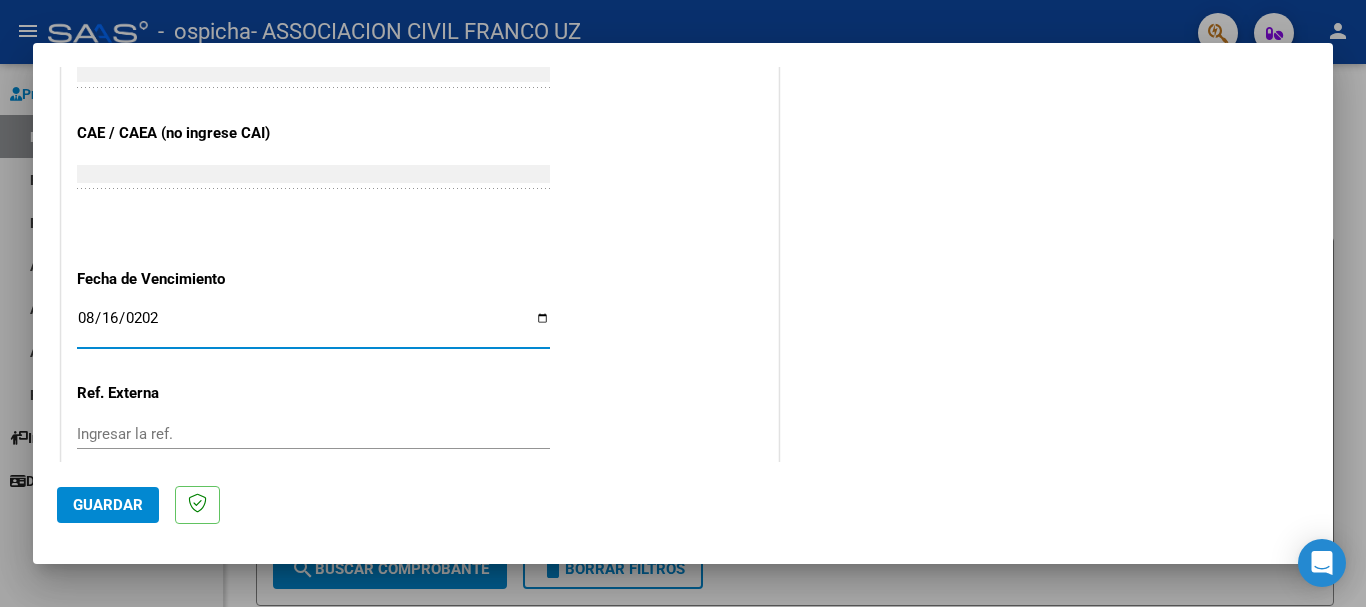 type on "2025-08-16" 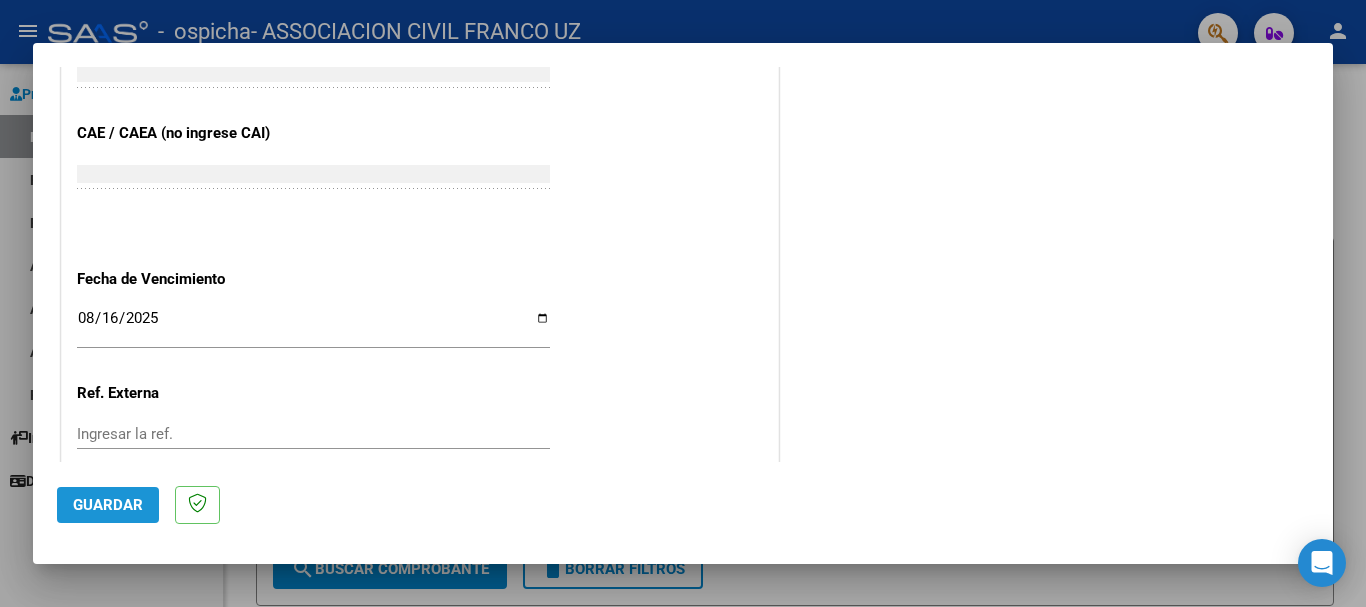 click on "Guardar" 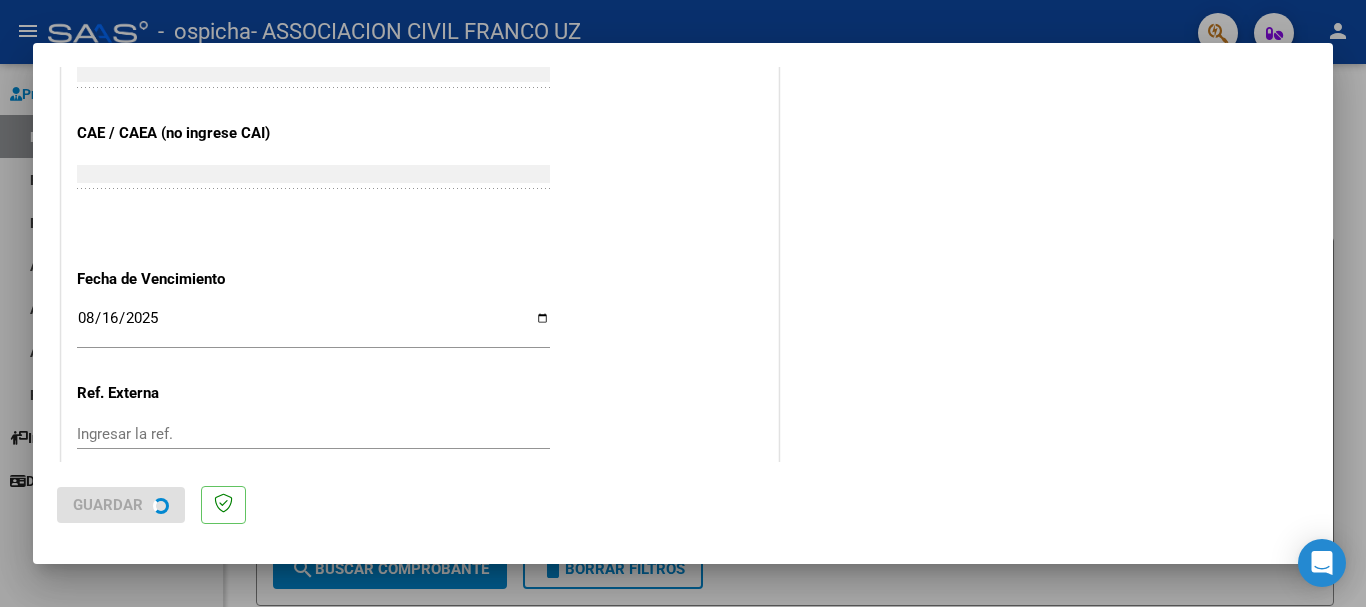 scroll, scrollTop: 0, scrollLeft: 0, axis: both 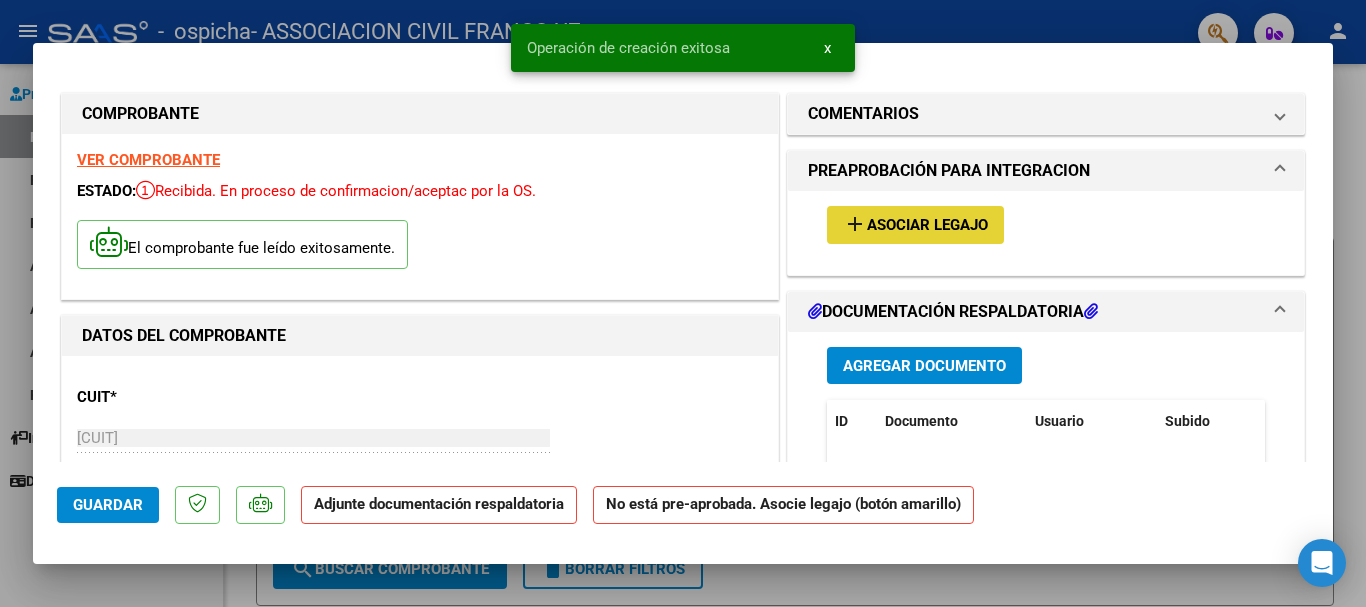click on "Asociar Legajo" at bounding box center (927, 226) 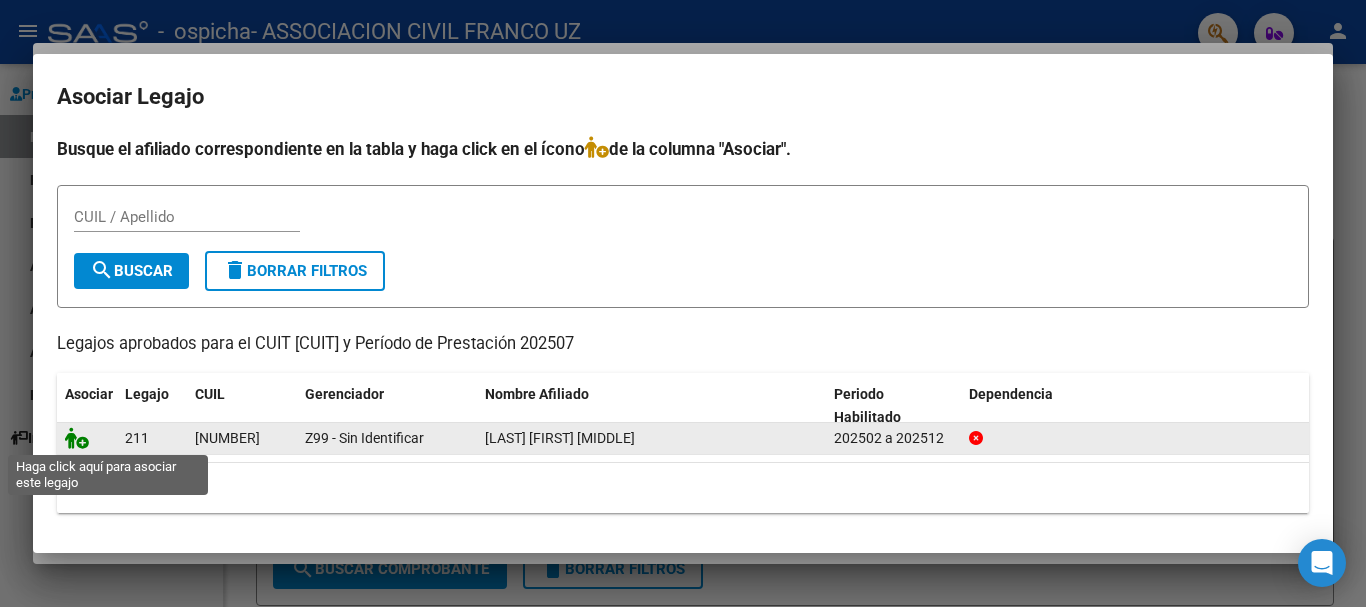 click 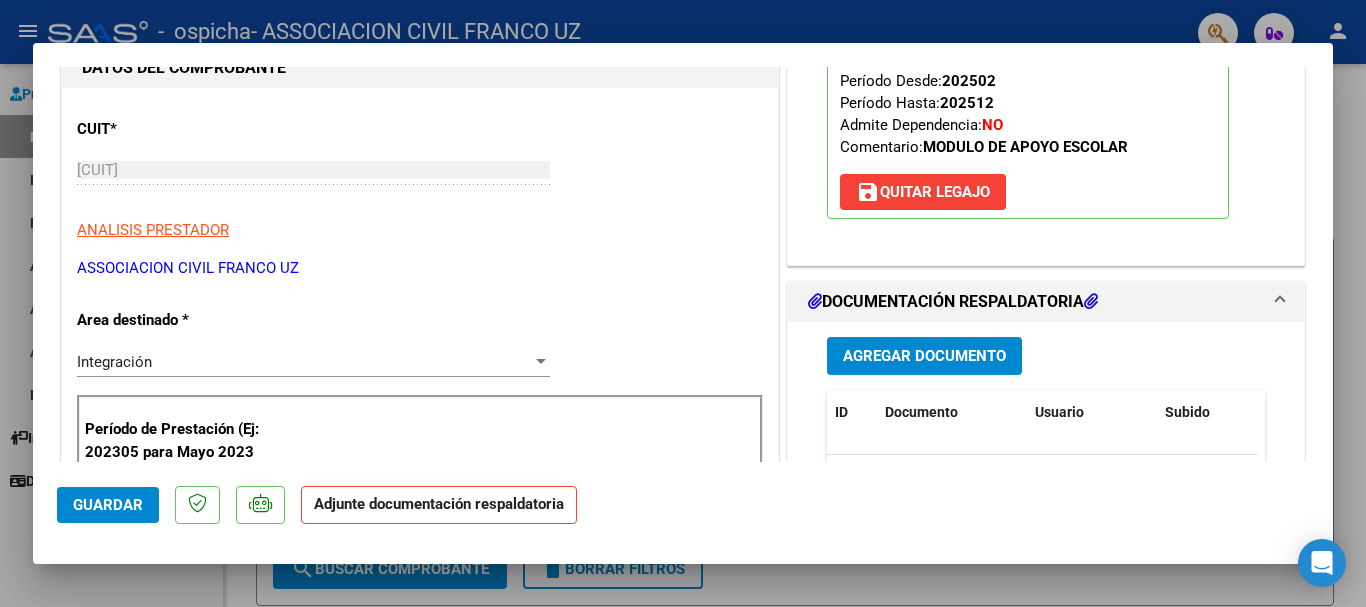 scroll, scrollTop: 300, scrollLeft: 0, axis: vertical 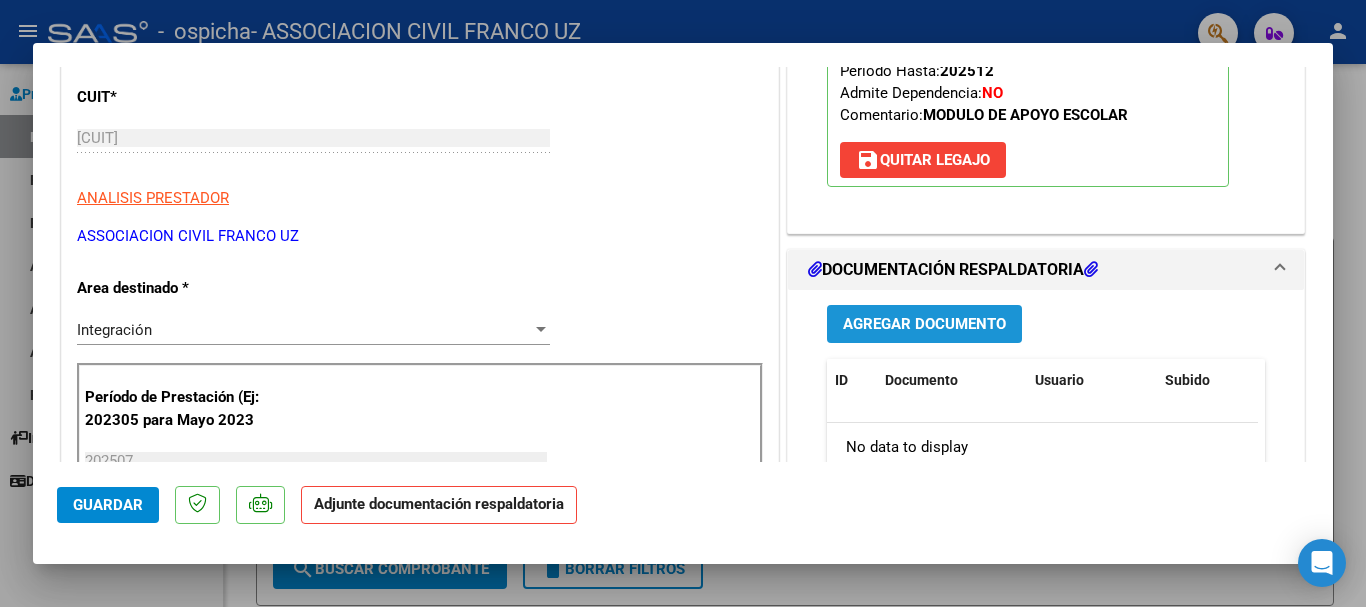 click on "Agregar Documento" at bounding box center (924, 325) 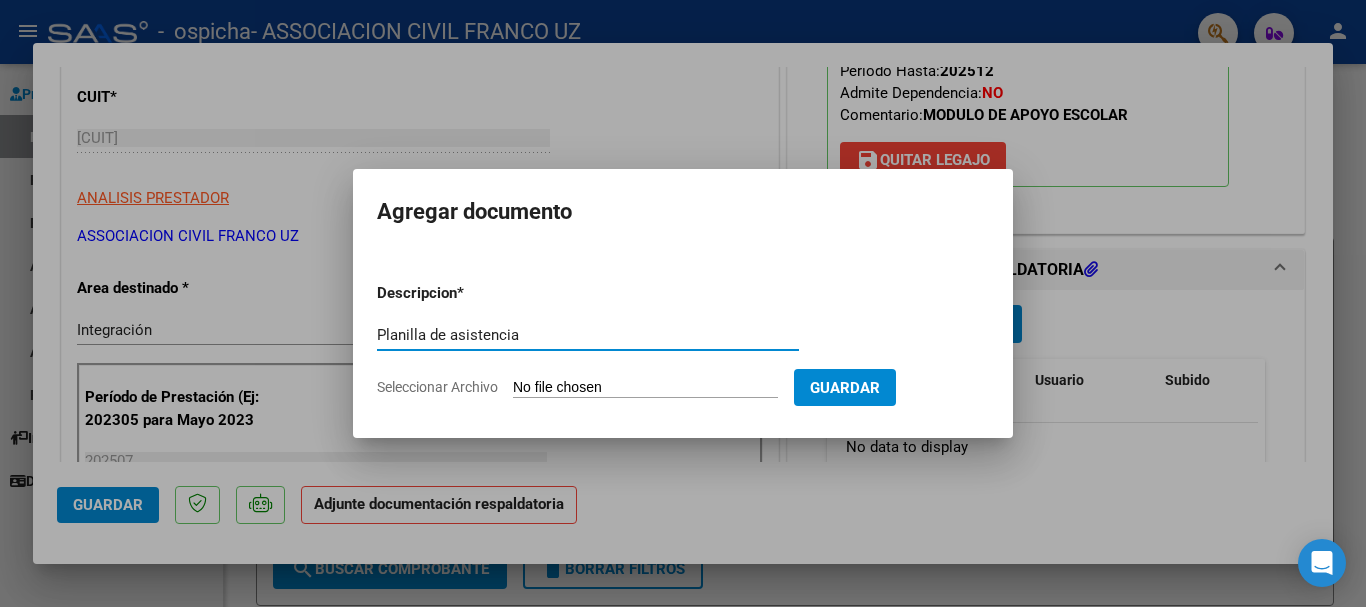 type on "Planilla de asistencia" 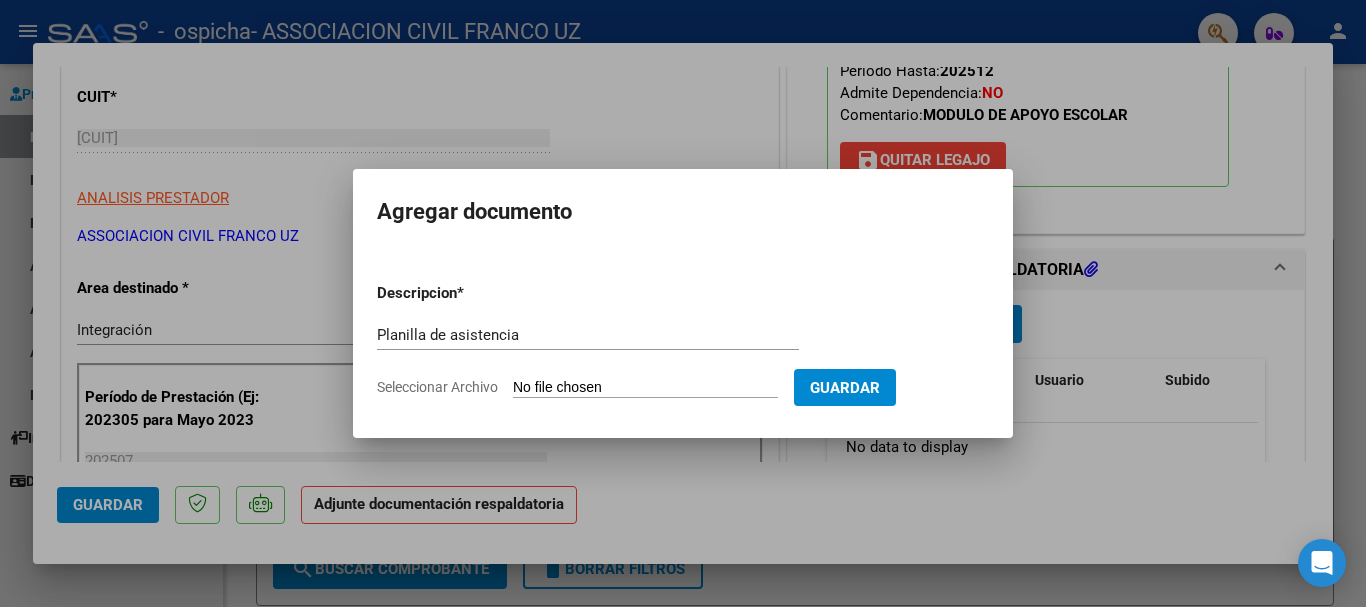 type on "C:\fakepath\[ORGANIZATION] [DATE] [FIRST].pdf" 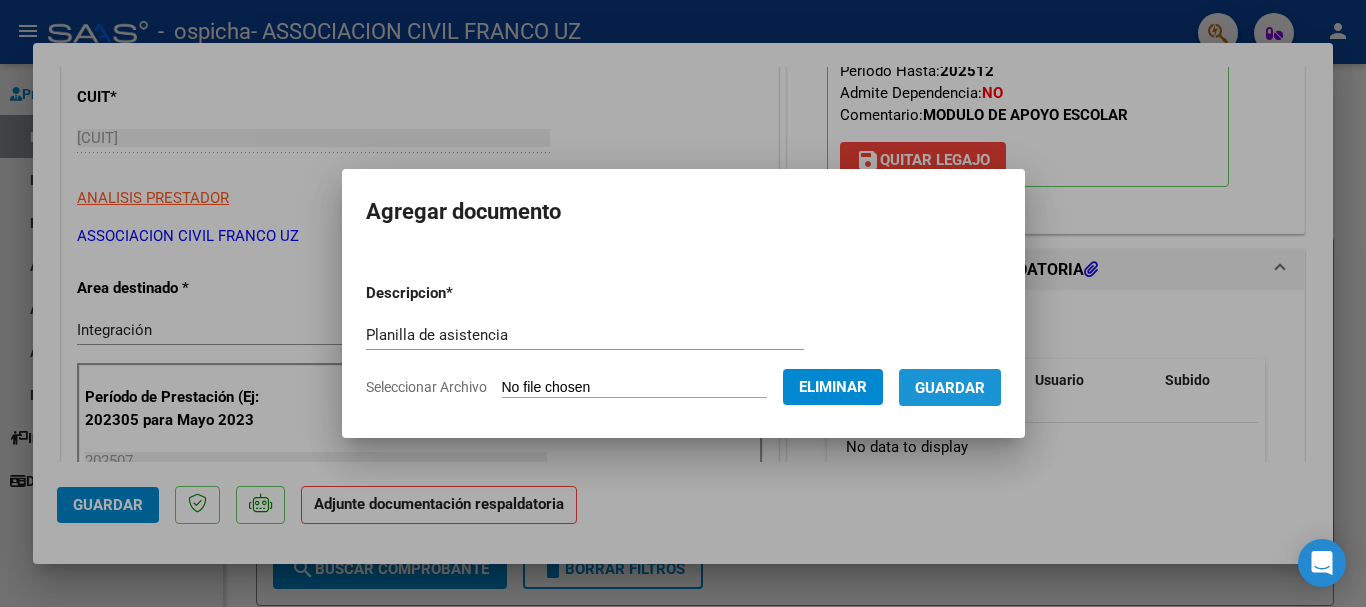 click on "Guardar" at bounding box center [950, 388] 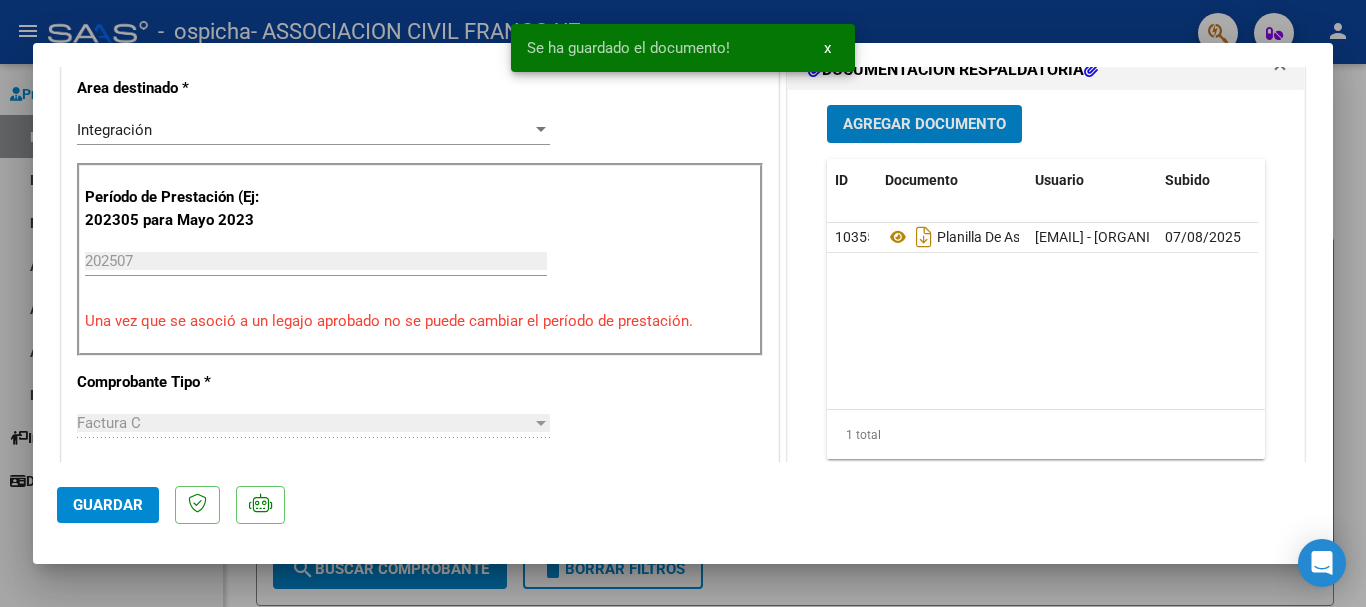 scroll, scrollTop: 600, scrollLeft: 0, axis: vertical 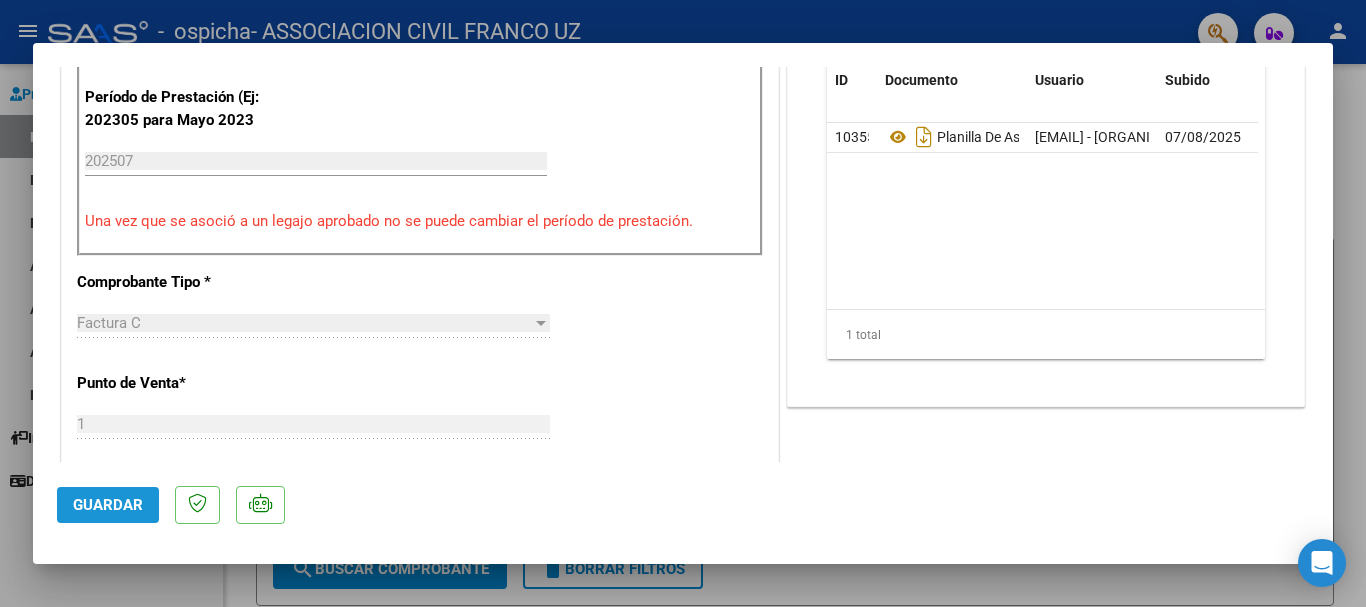 click on "Guardar" 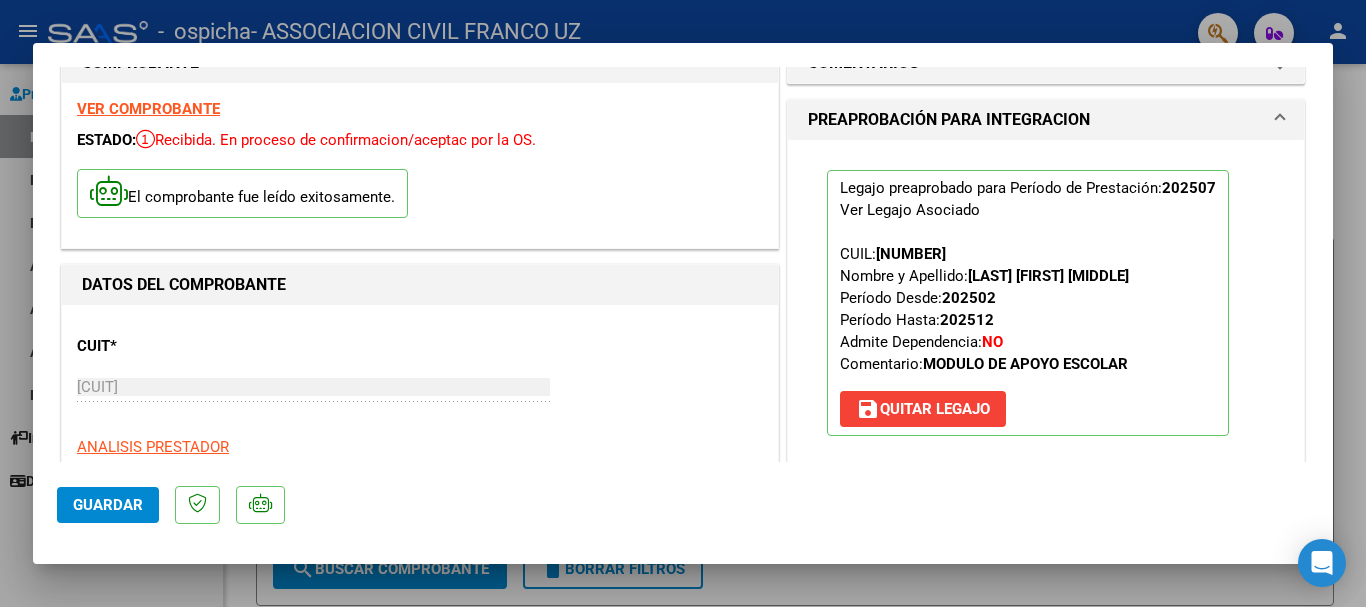scroll, scrollTop: 0, scrollLeft: 0, axis: both 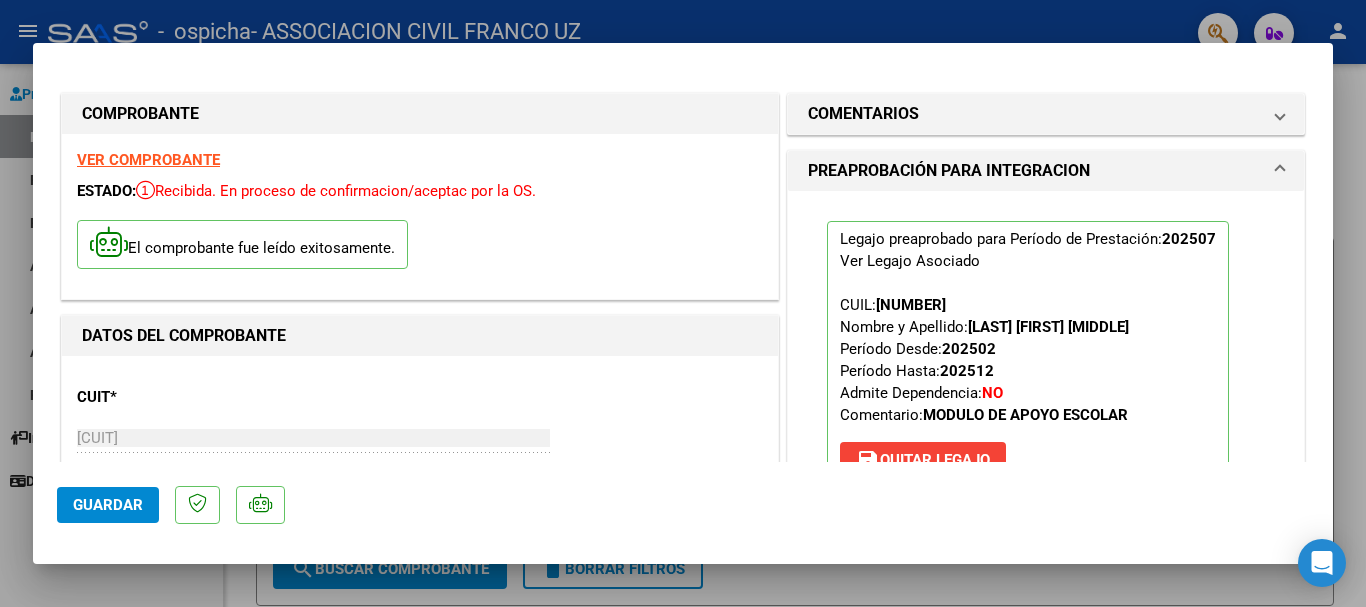 click at bounding box center [683, 303] 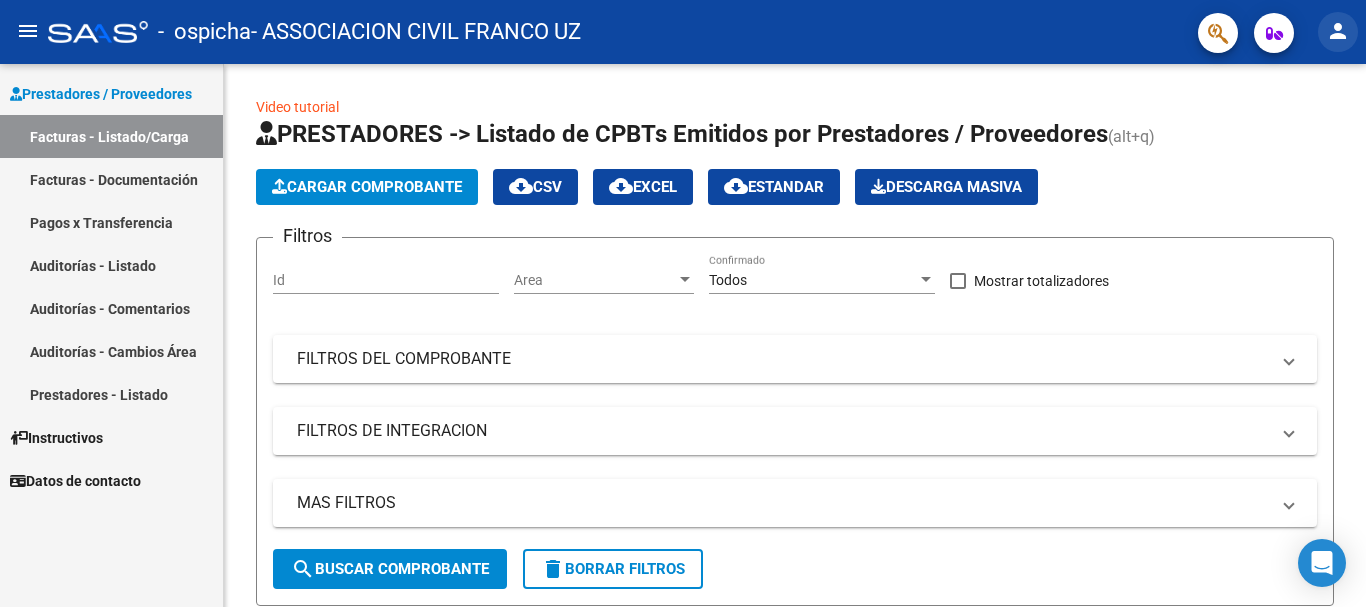 click on "person" 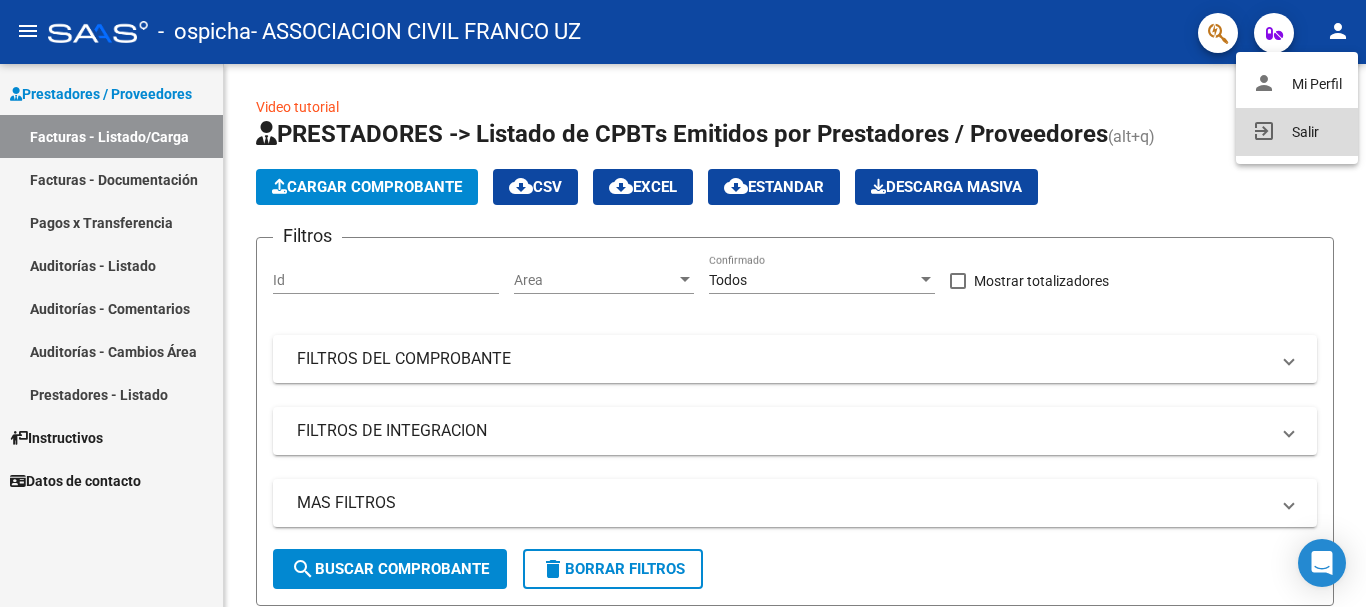 click on "exit_to_app  Salir" at bounding box center (1297, 132) 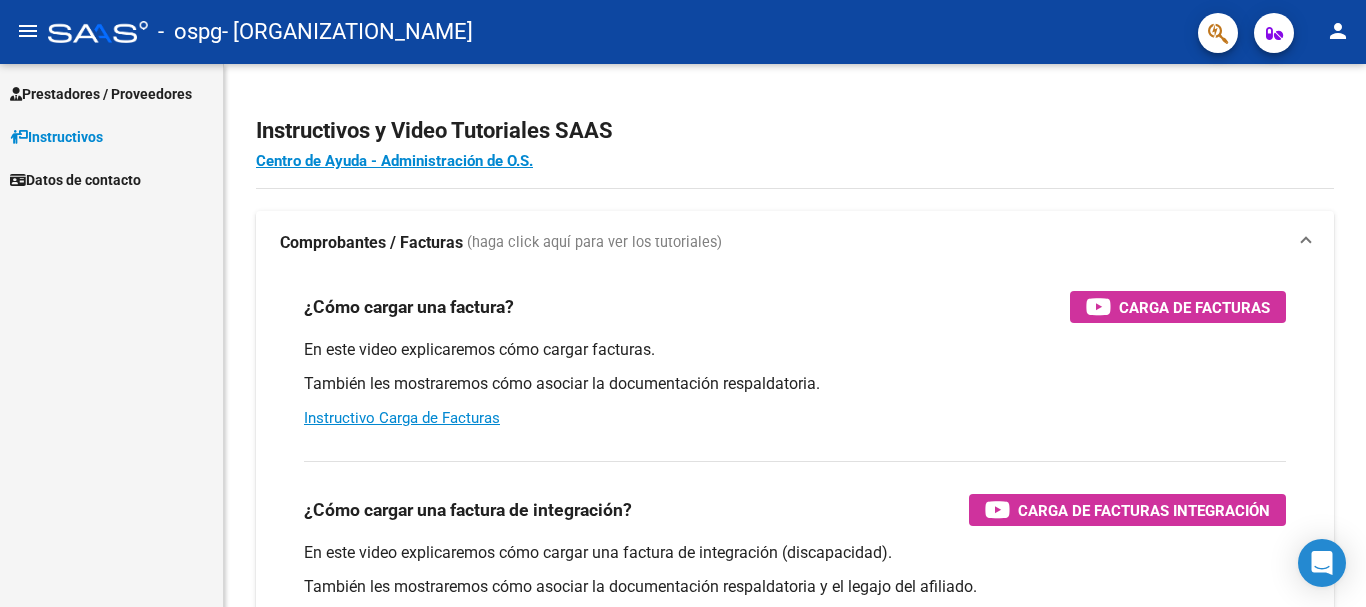 scroll, scrollTop: 0, scrollLeft: 0, axis: both 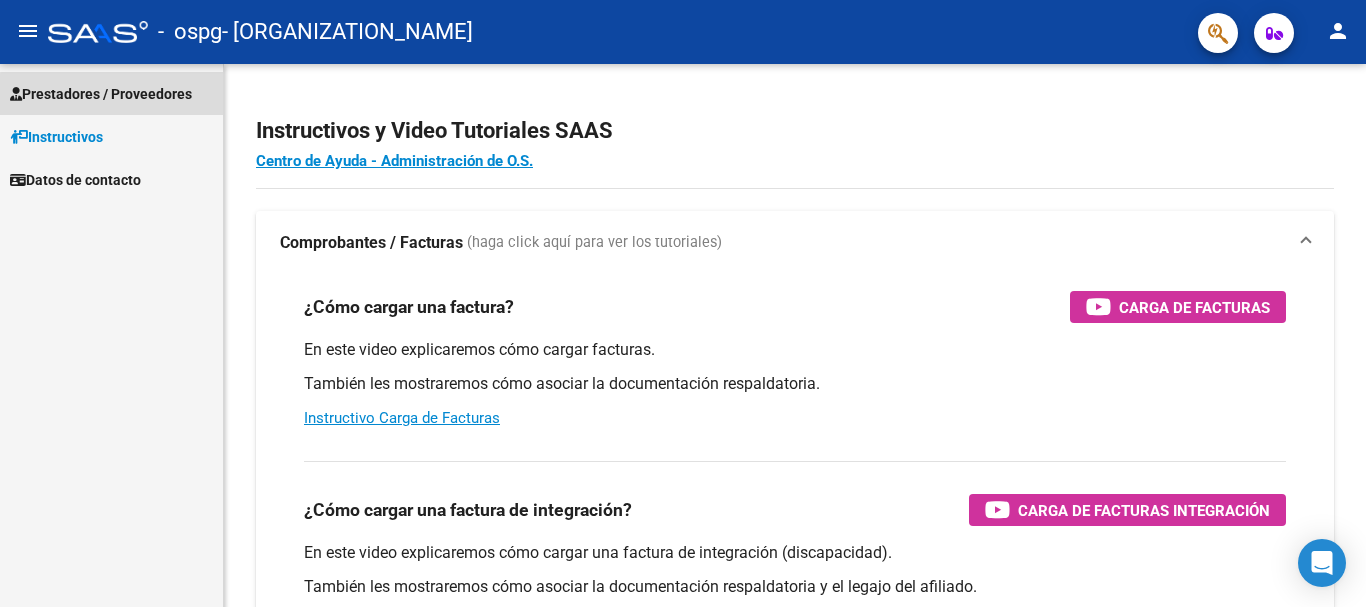 click on "Prestadores / Proveedores" at bounding box center (101, 94) 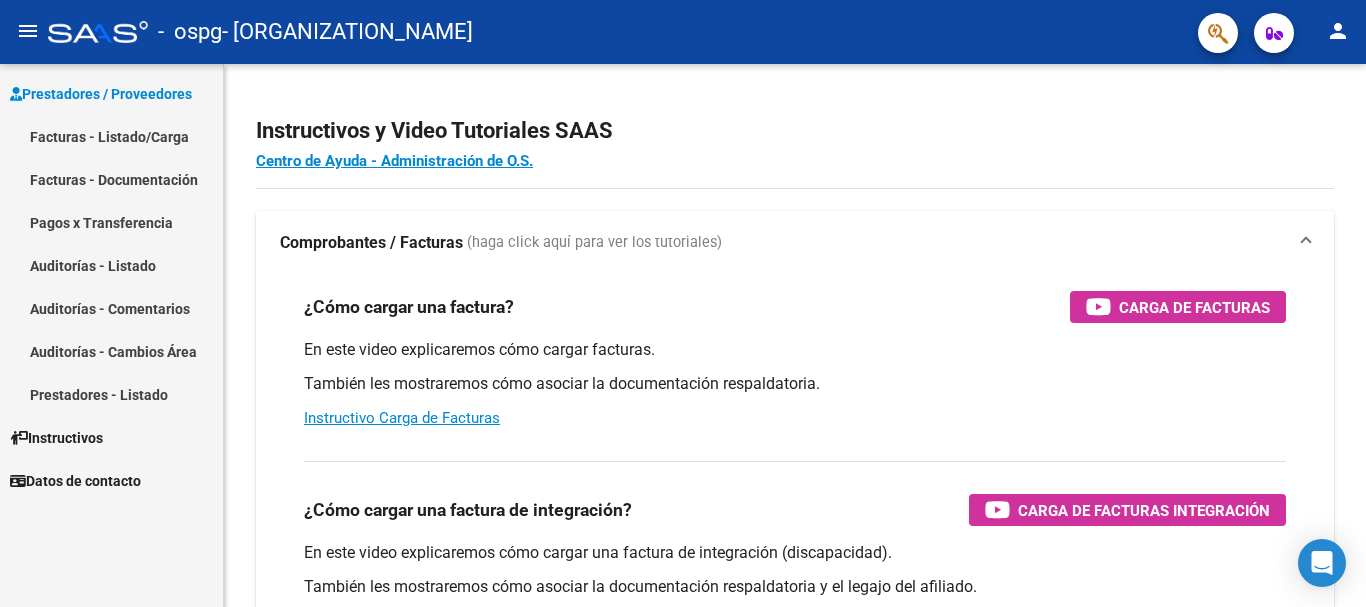 click on "Facturas - Listado/Carga" at bounding box center [111, 136] 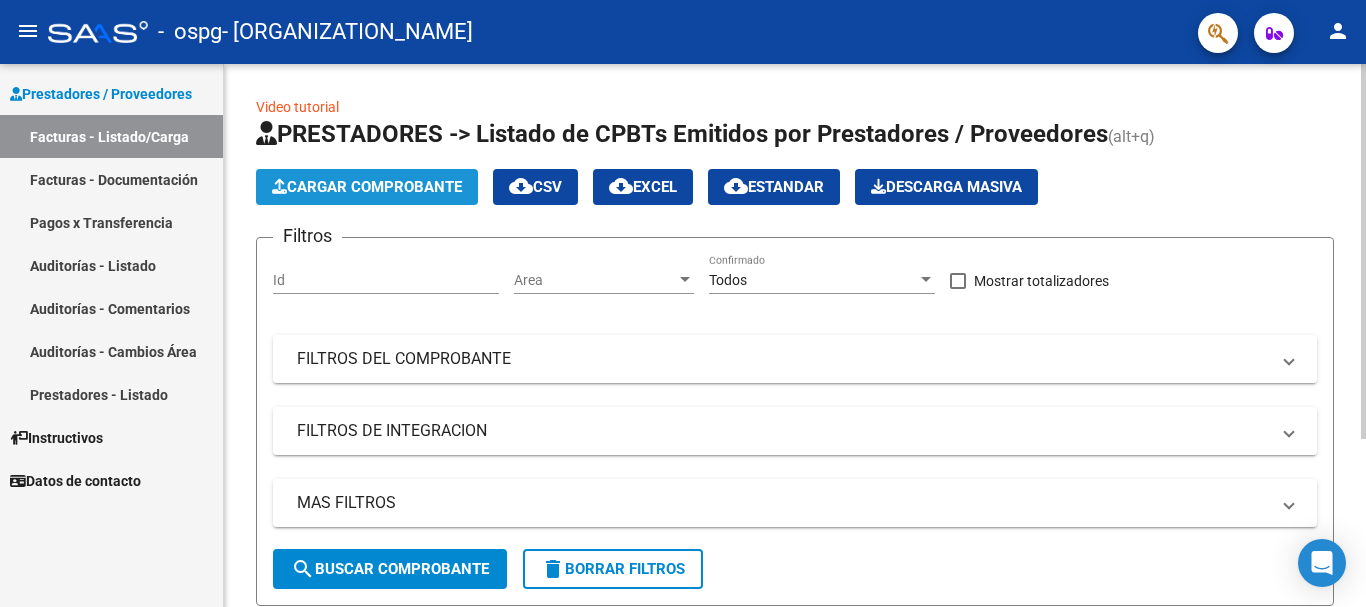 click on "Cargar Comprobante" 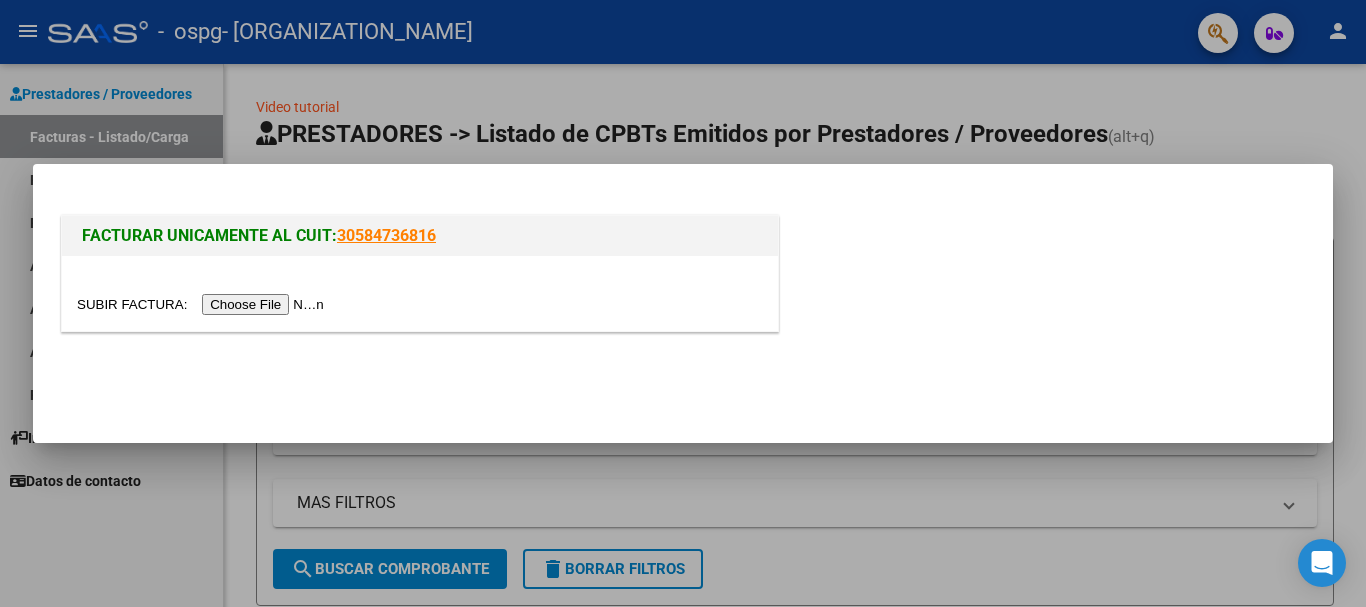 click at bounding box center [203, 304] 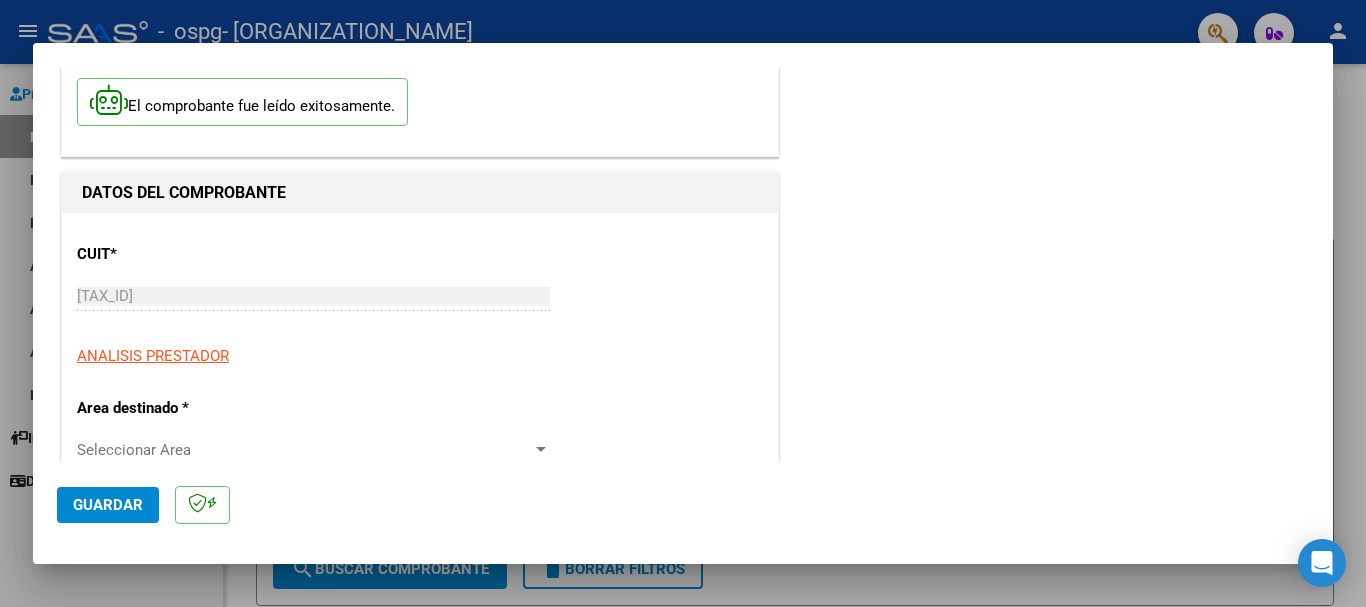 scroll, scrollTop: 200, scrollLeft: 0, axis: vertical 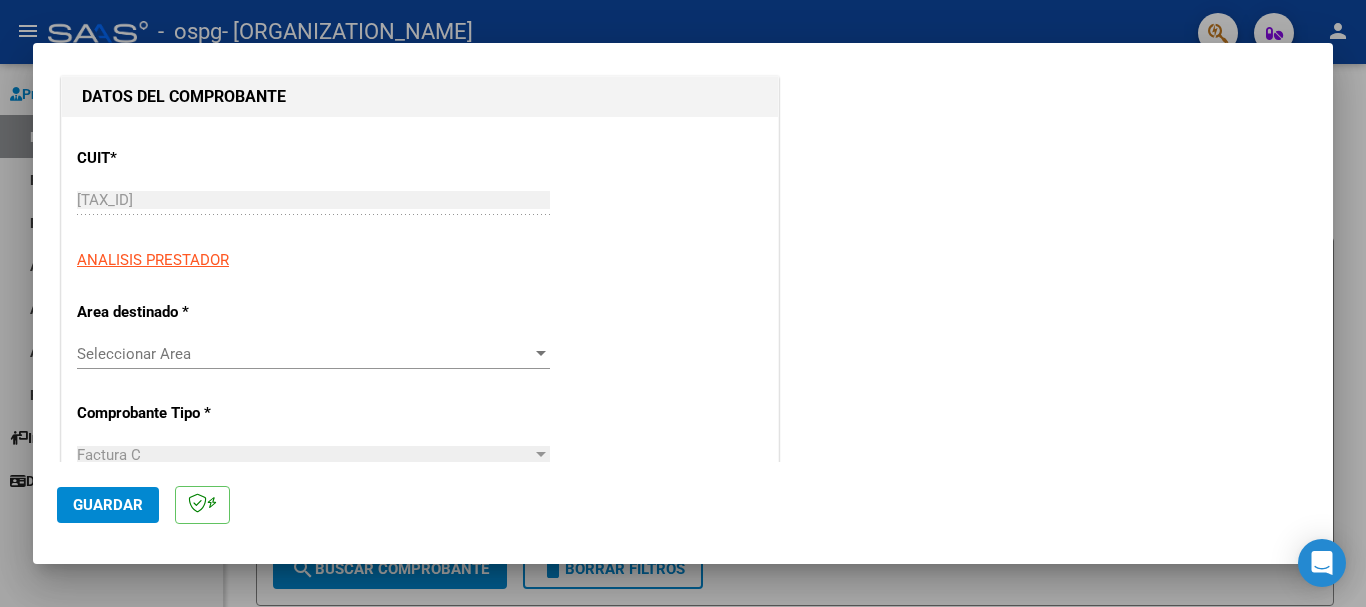 click on "Seleccionar Area" at bounding box center [304, 354] 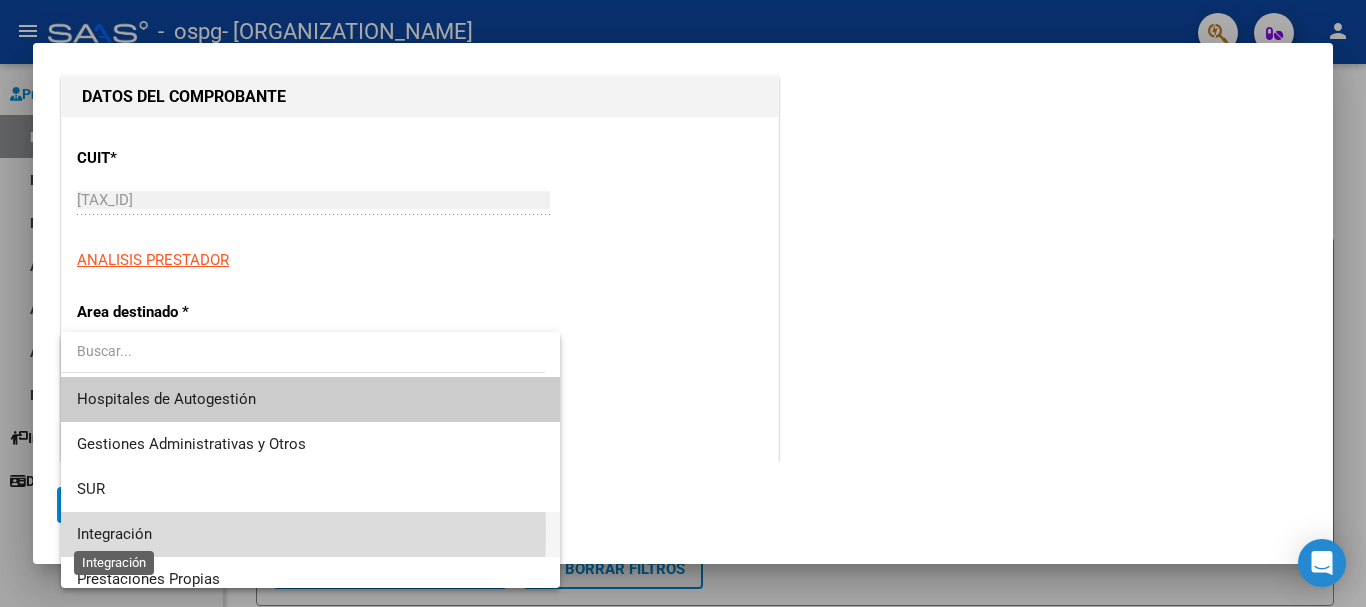 click on "Integración" at bounding box center [114, 534] 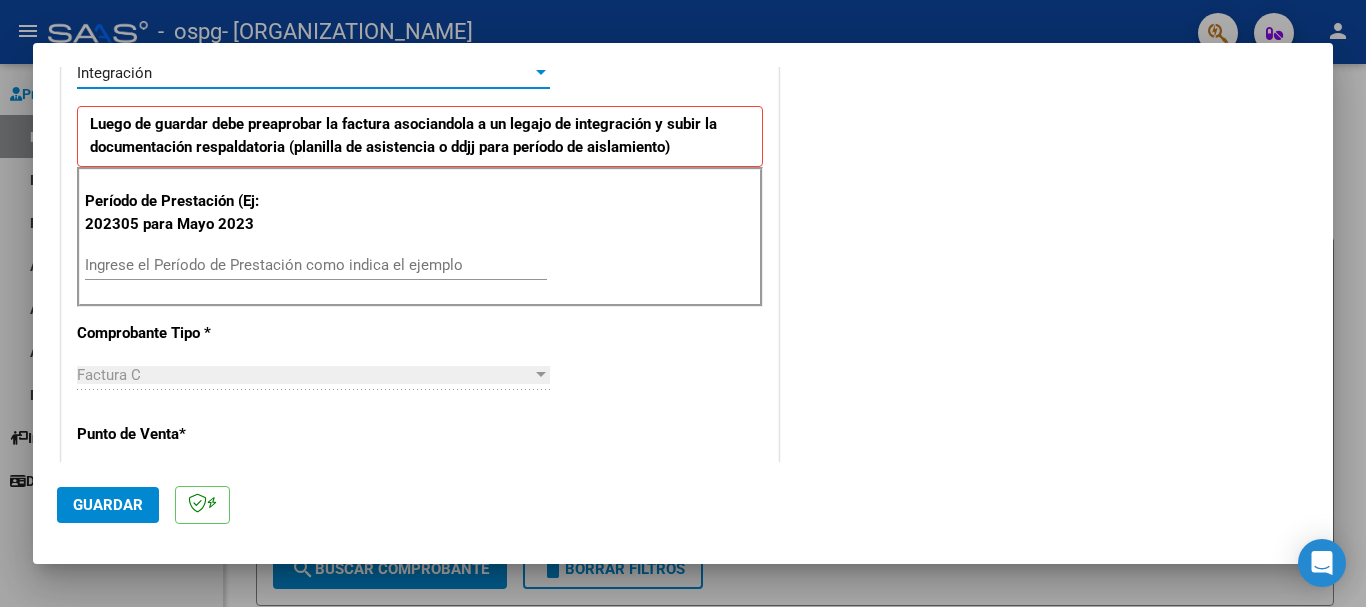 scroll, scrollTop: 500, scrollLeft: 0, axis: vertical 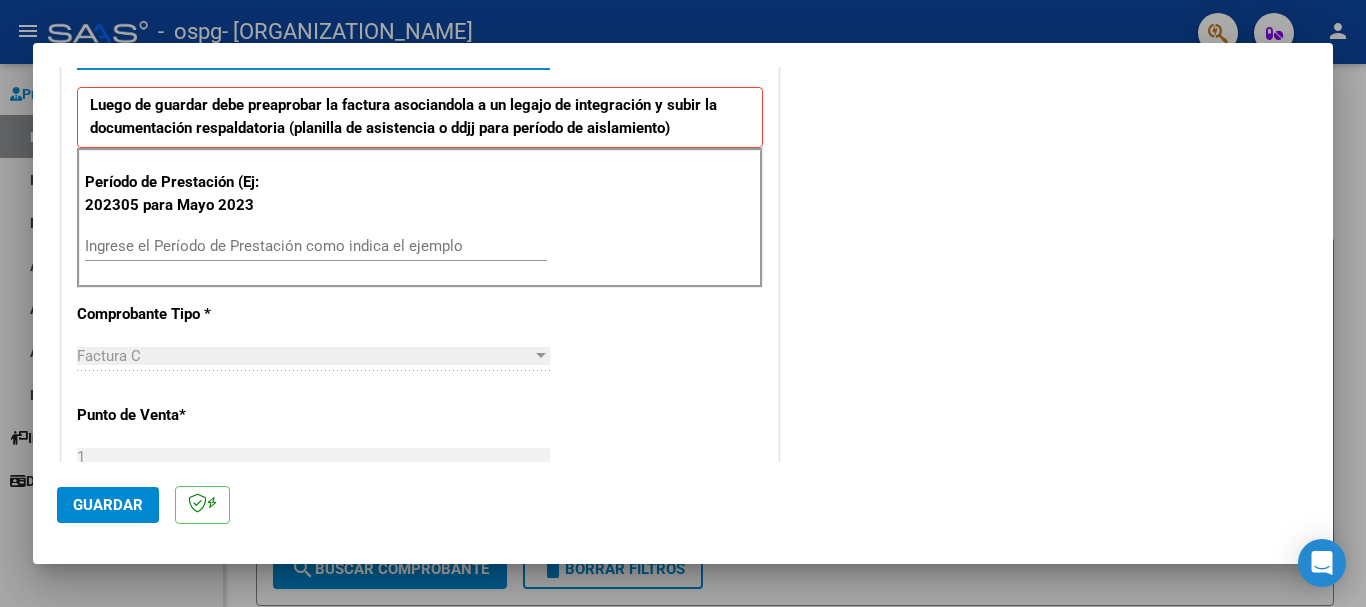 click on "Ingrese el Período de Prestación como indica el ejemplo" at bounding box center [316, 246] 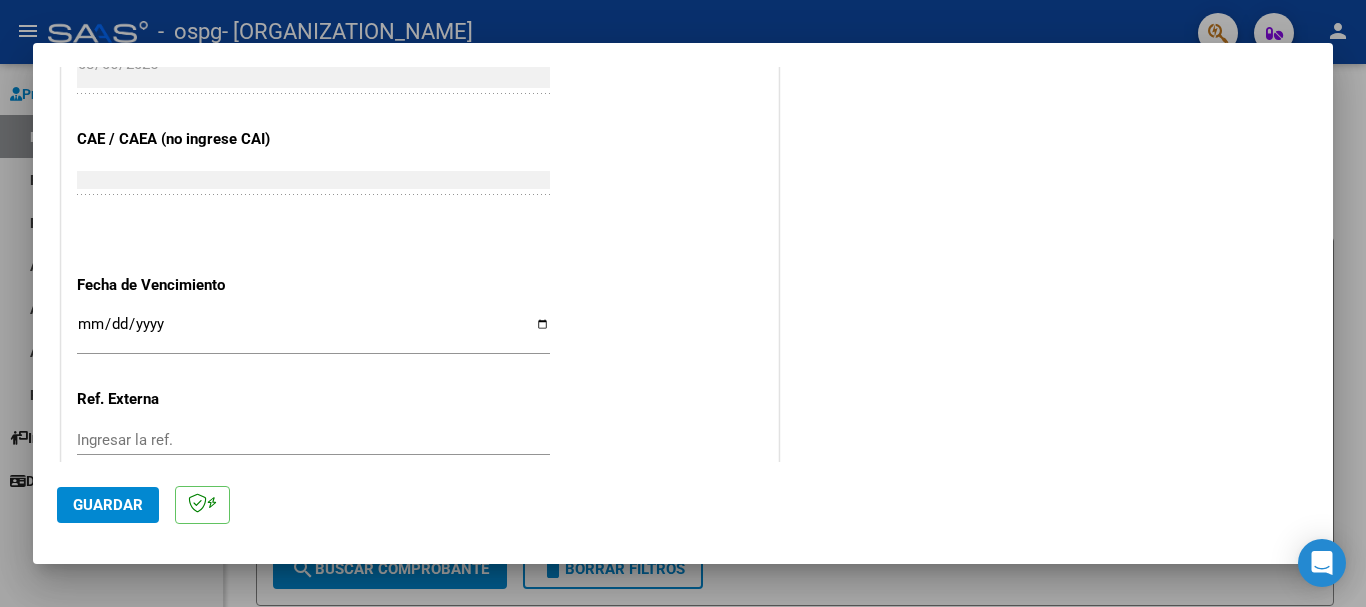scroll, scrollTop: 1200, scrollLeft: 0, axis: vertical 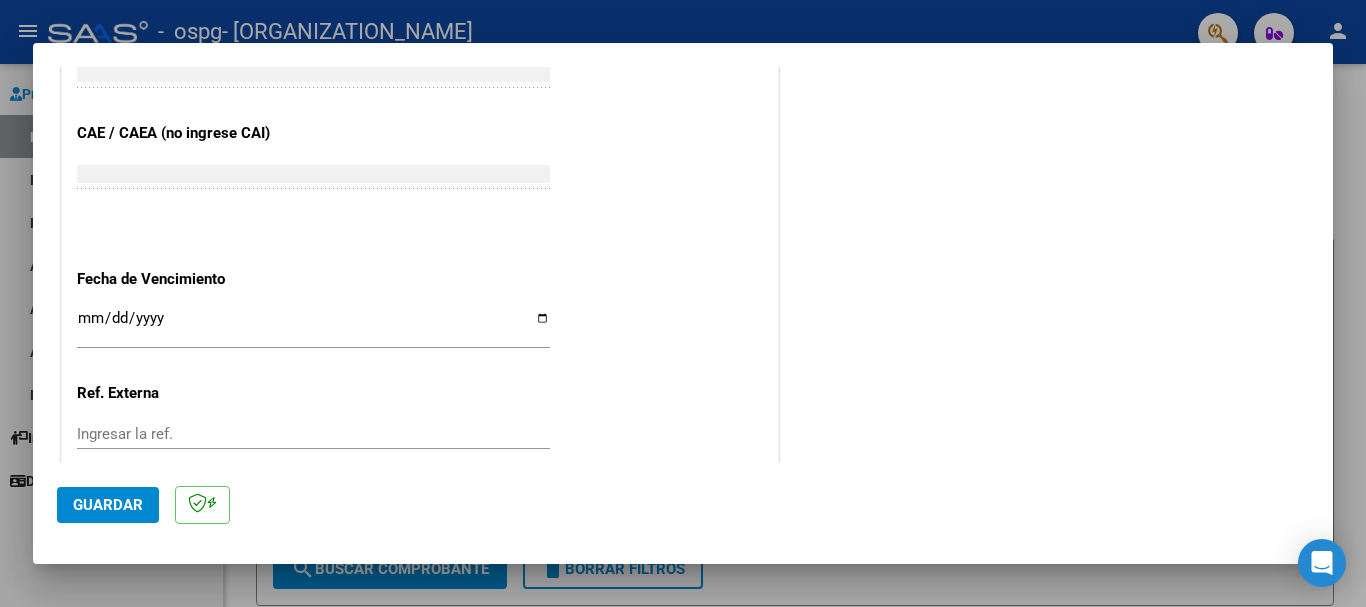 type on "202507" 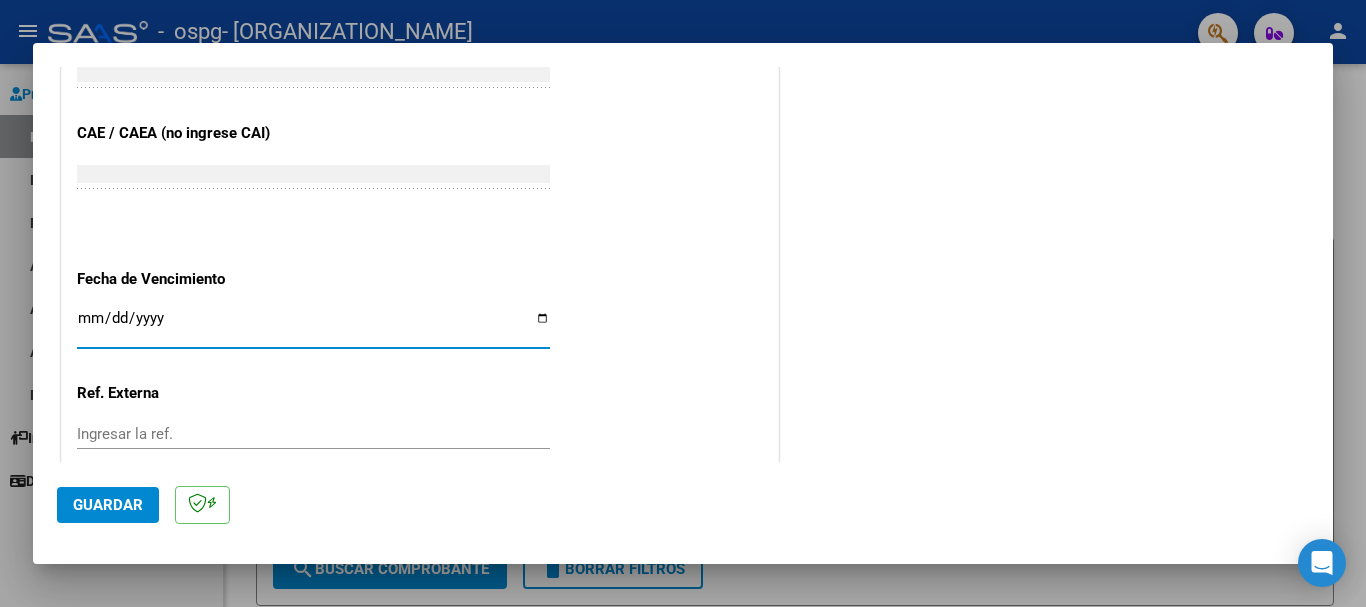 click on "Ingresar la fecha" at bounding box center [313, 326] 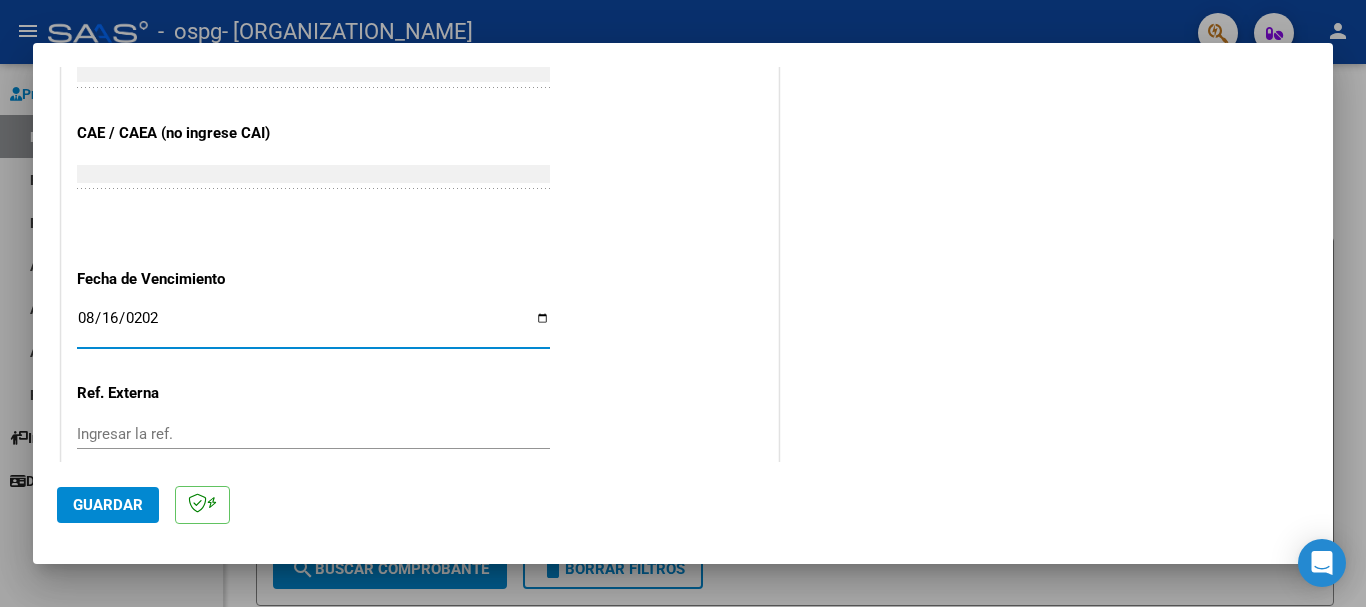 type on "2025-08-16" 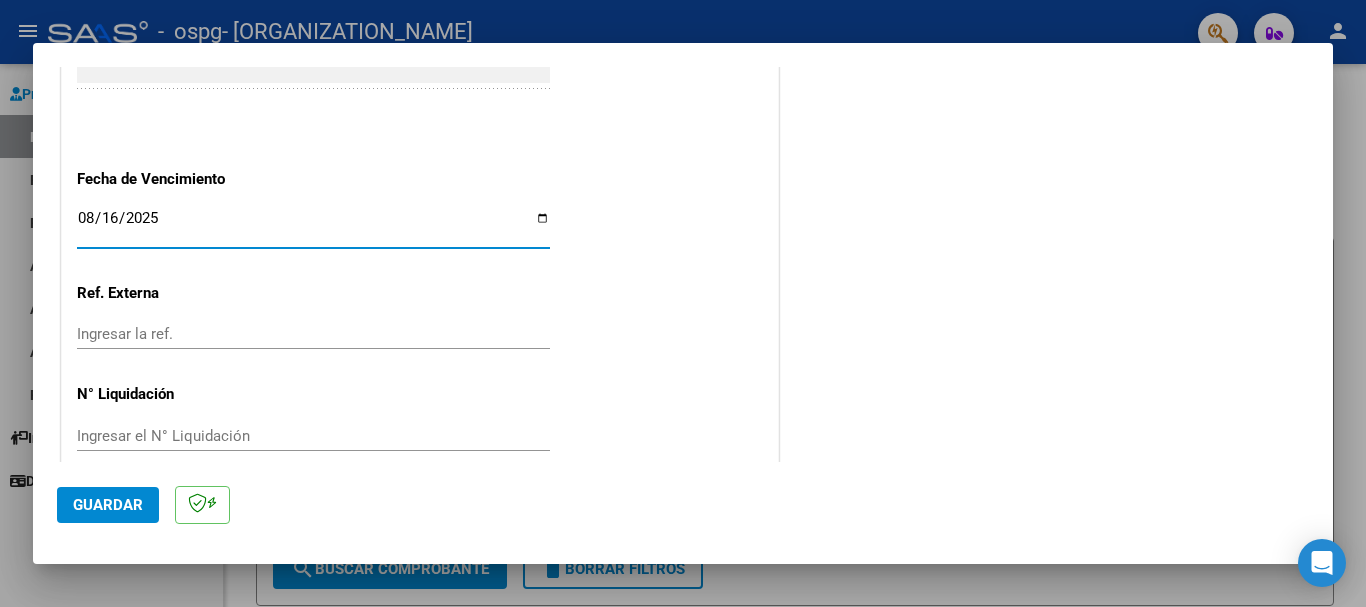 scroll, scrollTop: 1327, scrollLeft: 0, axis: vertical 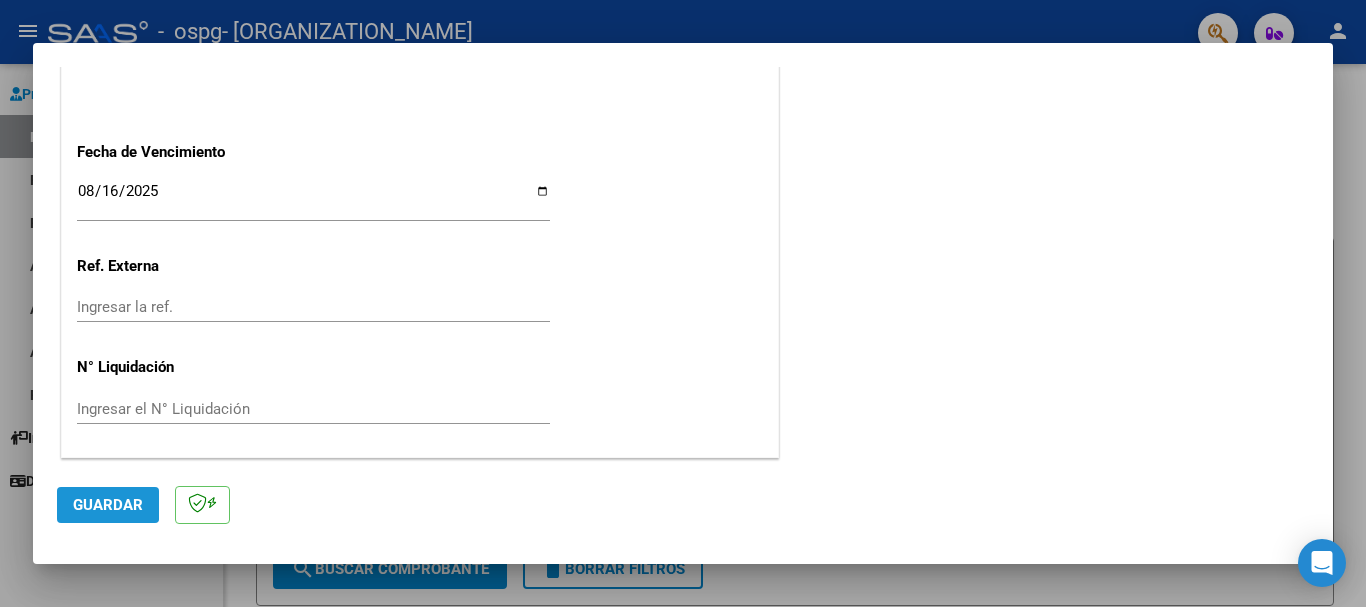 drag, startPoint x: 107, startPoint y: 504, endPoint x: 115, endPoint y: 491, distance: 15.264338 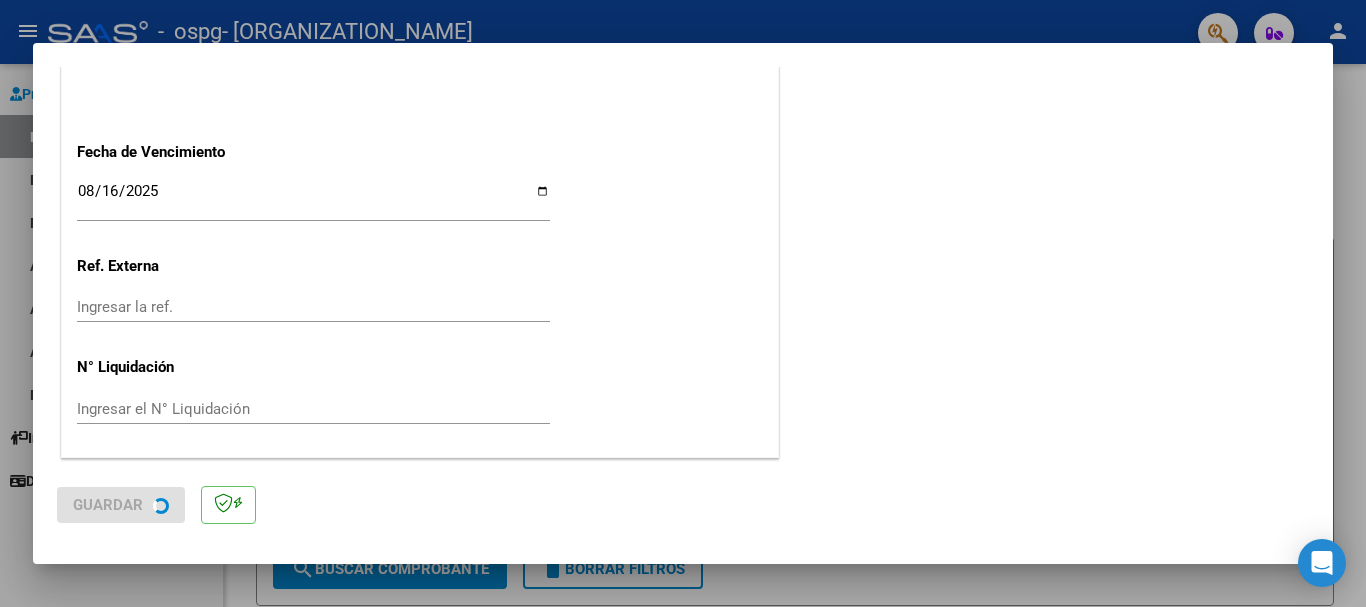 scroll, scrollTop: 0, scrollLeft: 0, axis: both 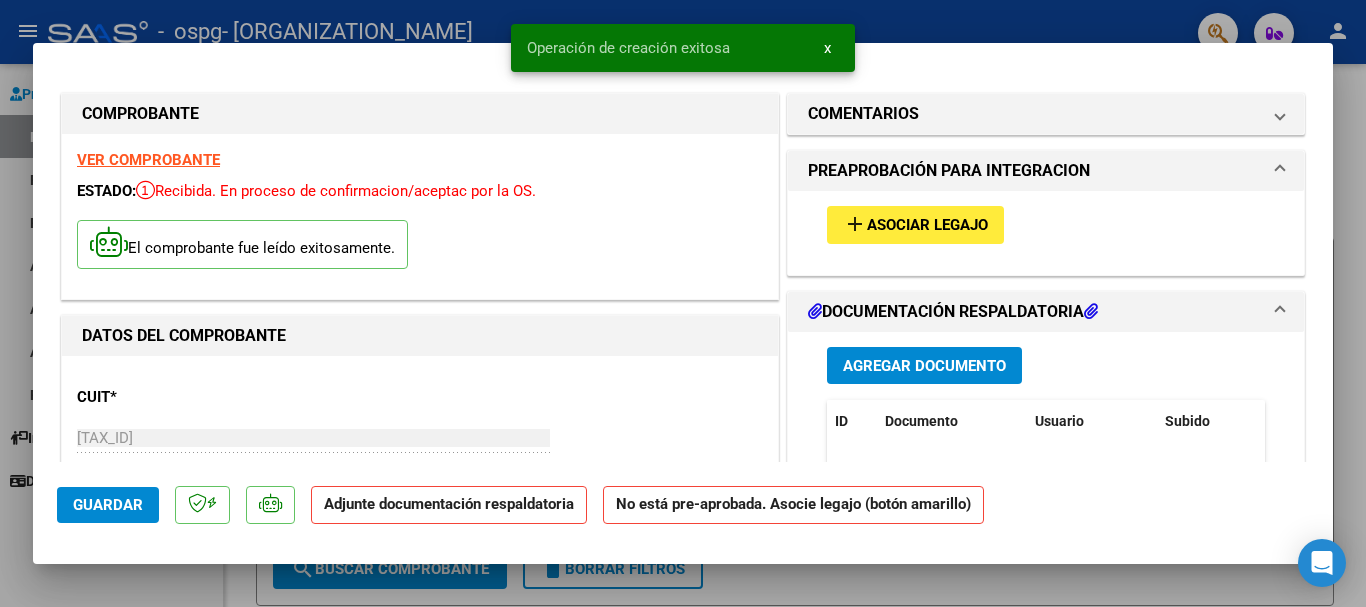 click on "Asociar Legajo" at bounding box center [927, 226] 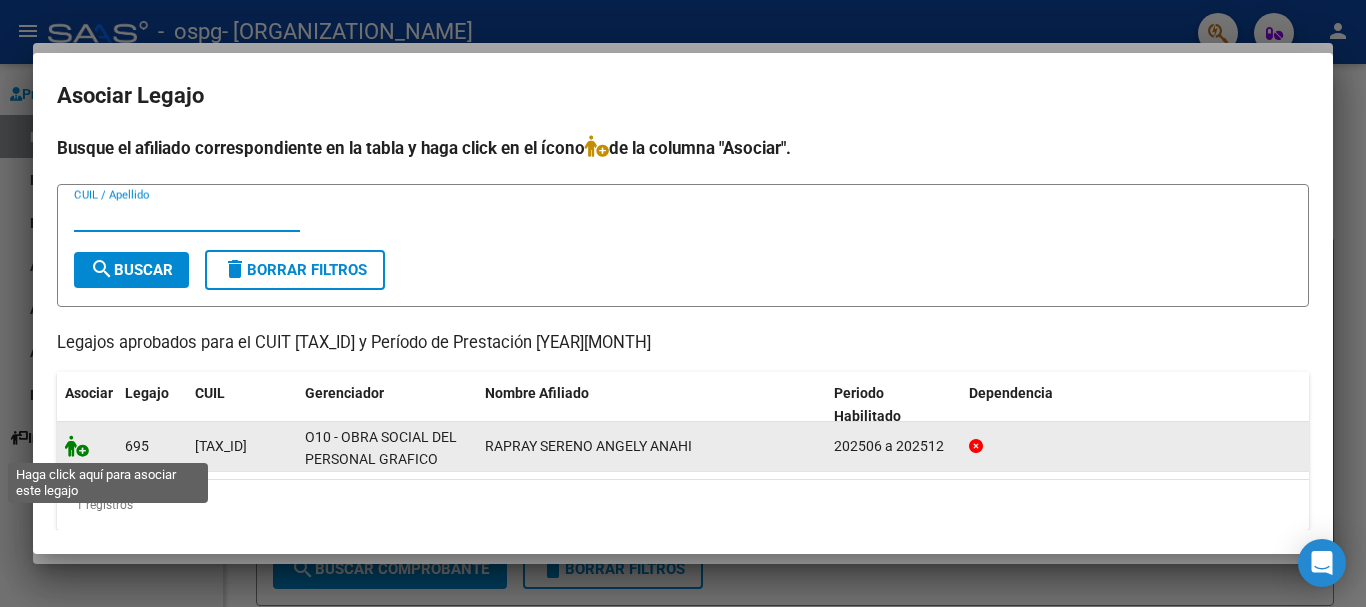 click 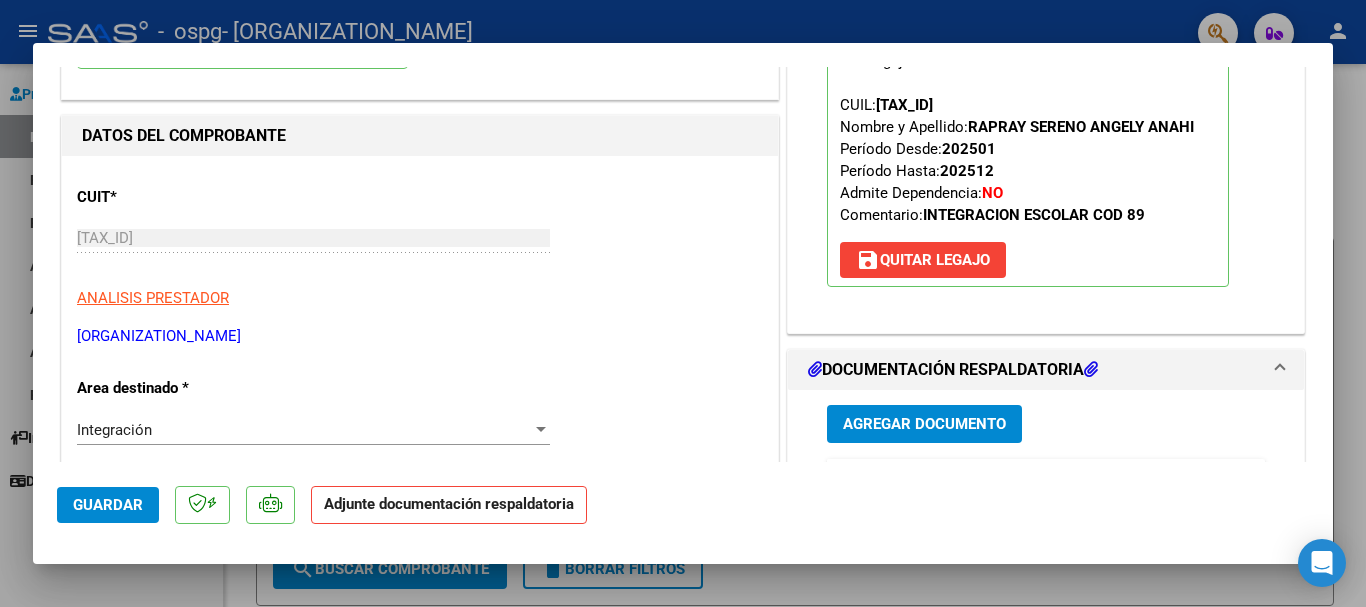 scroll, scrollTop: 300, scrollLeft: 0, axis: vertical 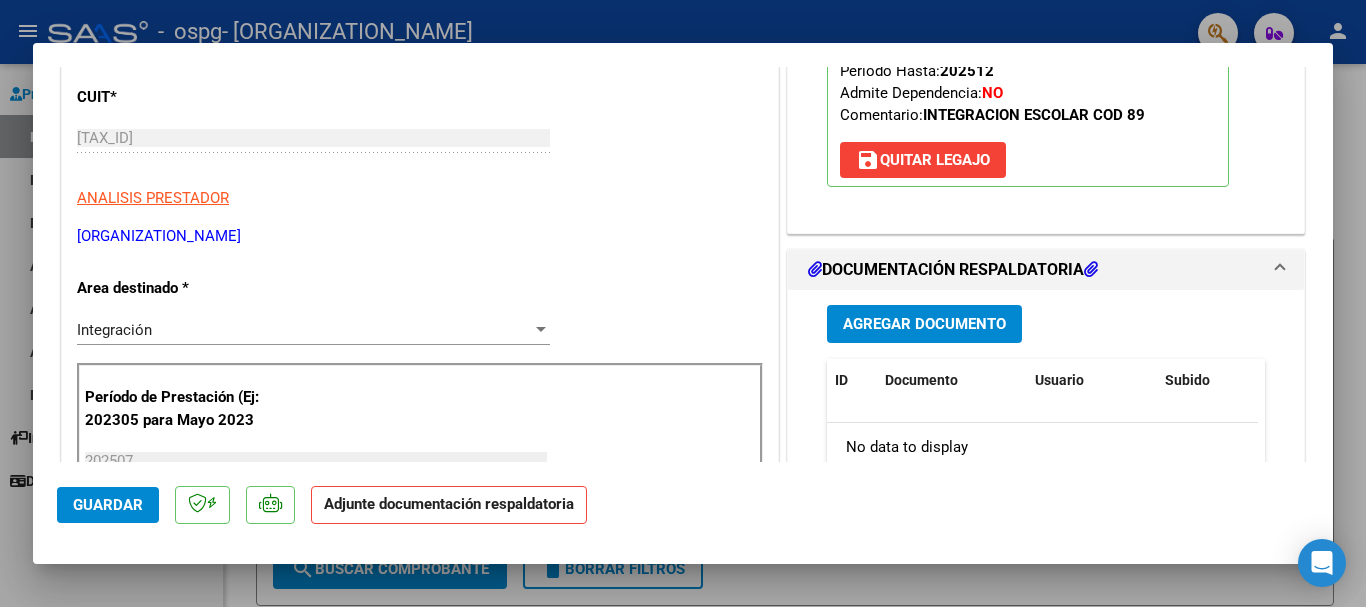 click on "Agregar Documento" at bounding box center (924, 325) 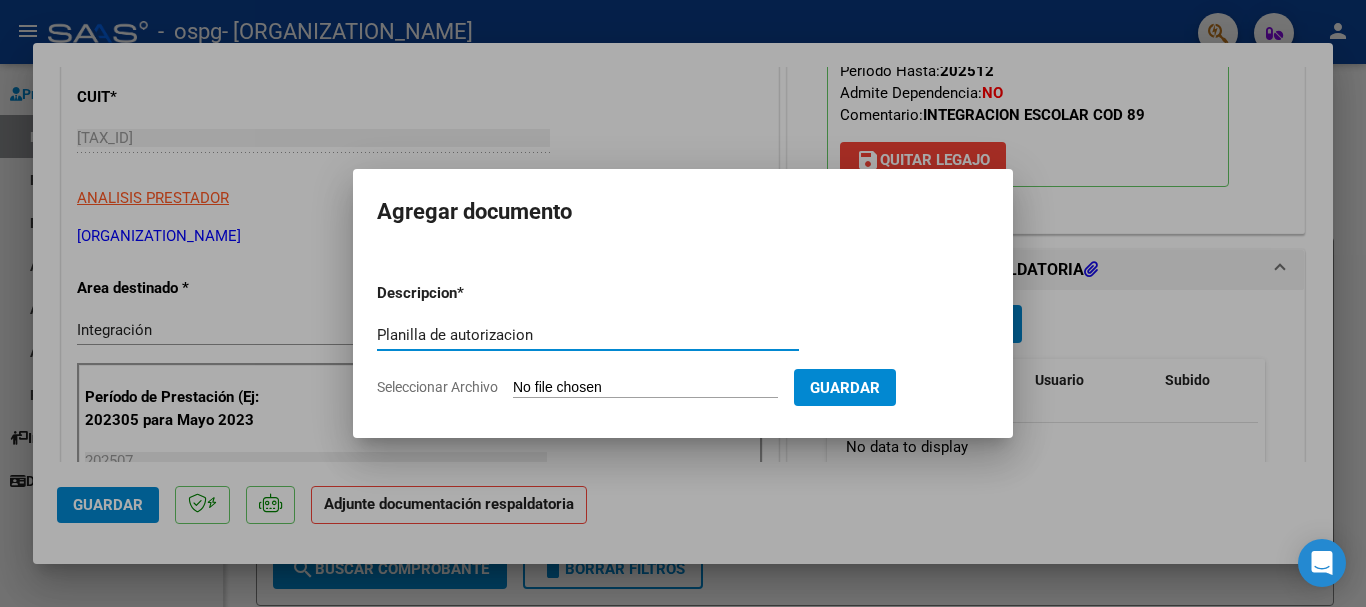 drag, startPoint x: 454, startPoint y: 331, endPoint x: 611, endPoint y: 330, distance: 157.00319 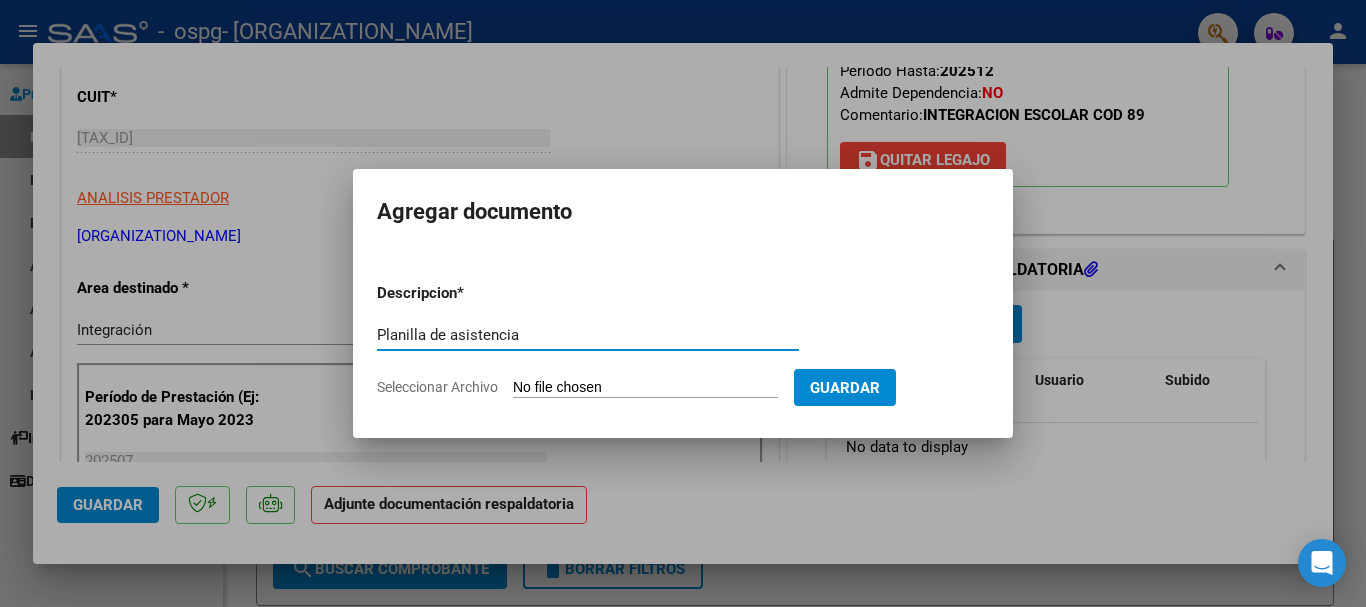 type on "Planilla de asistencia" 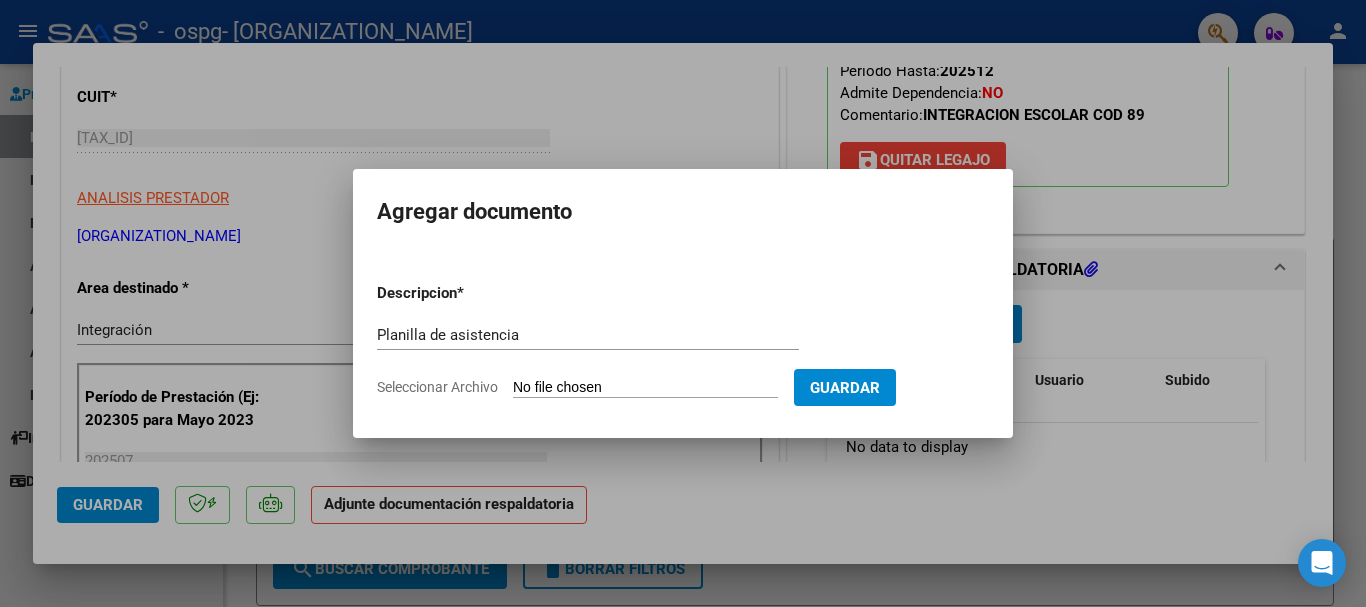 click on "Seleccionar Archivo" at bounding box center [645, 388] 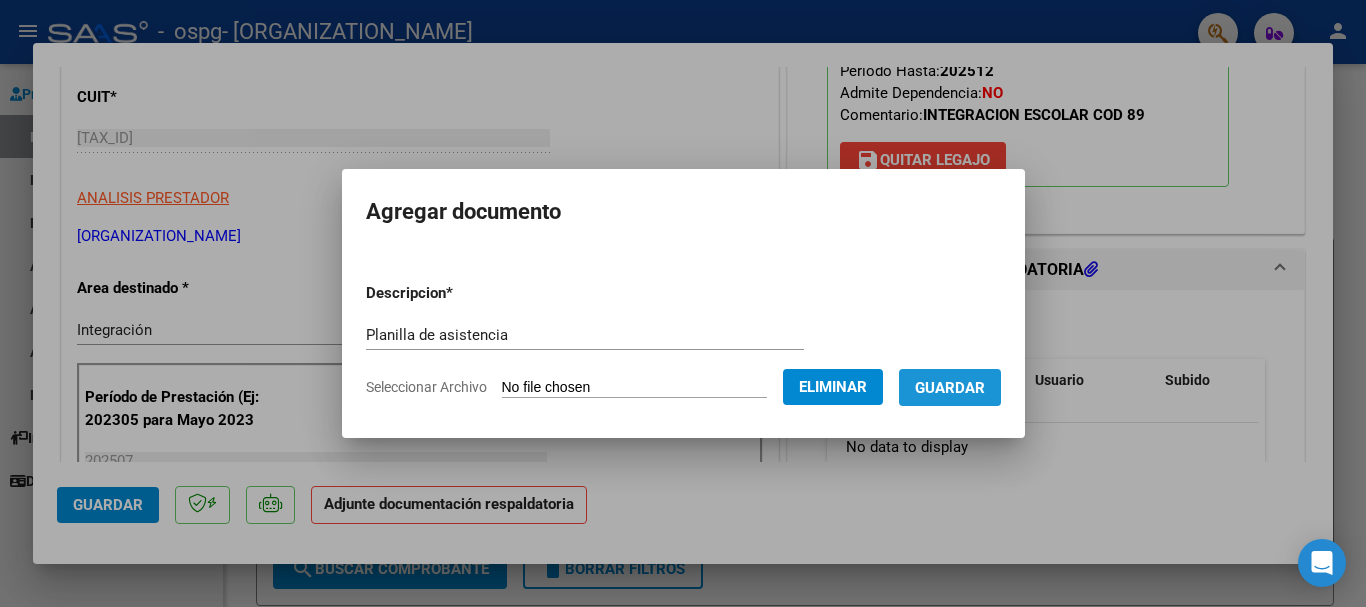 click on "Guardar" at bounding box center (950, 388) 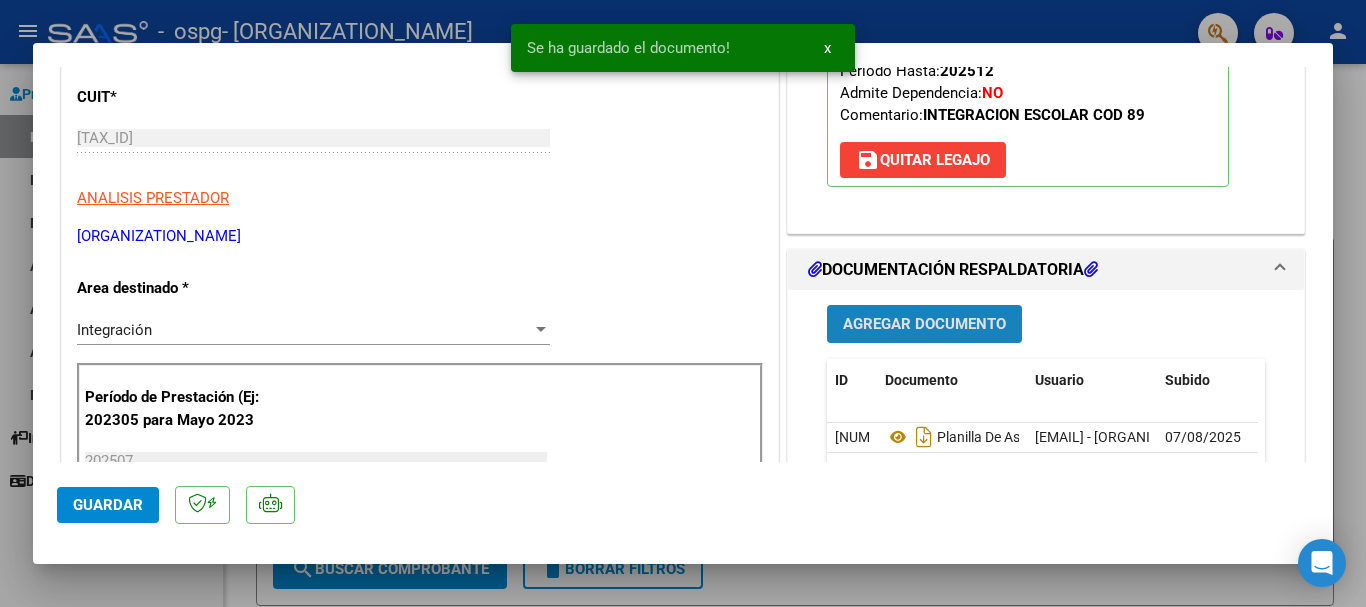 click on "Agregar Documento" at bounding box center [924, 325] 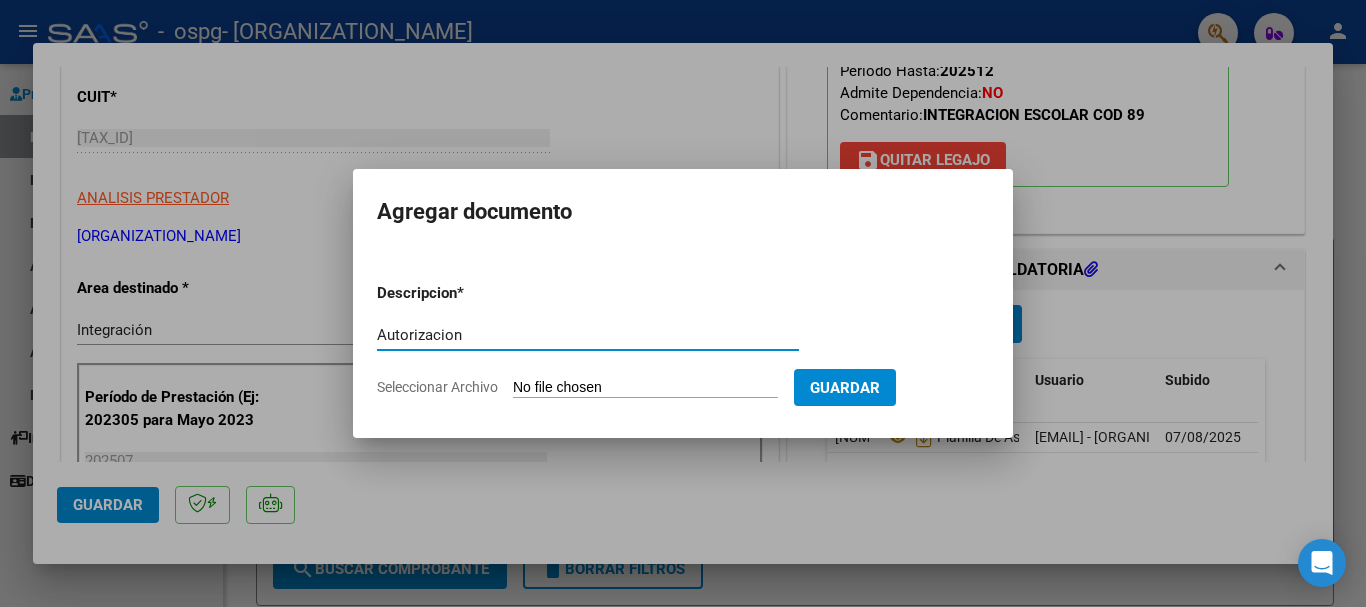 type on "Autorizacion" 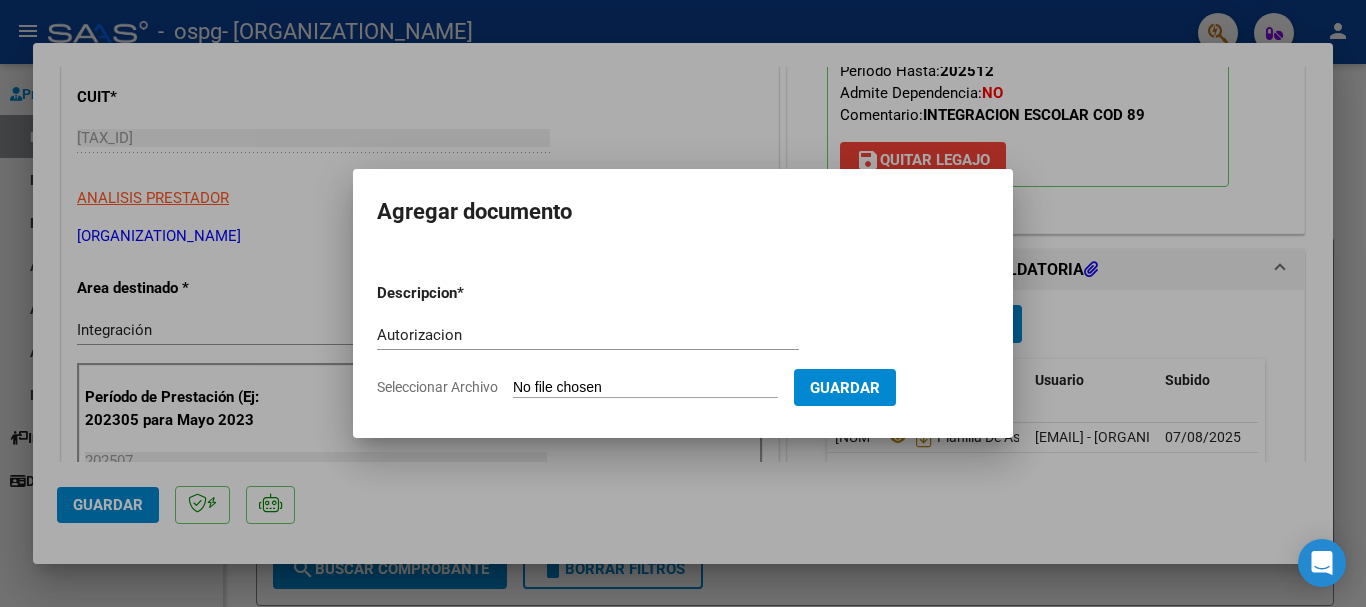 type on "C:\fakepath\AUTORIZACIONES 2025.odt1.odt2.odt1.odt3-1.pdf" 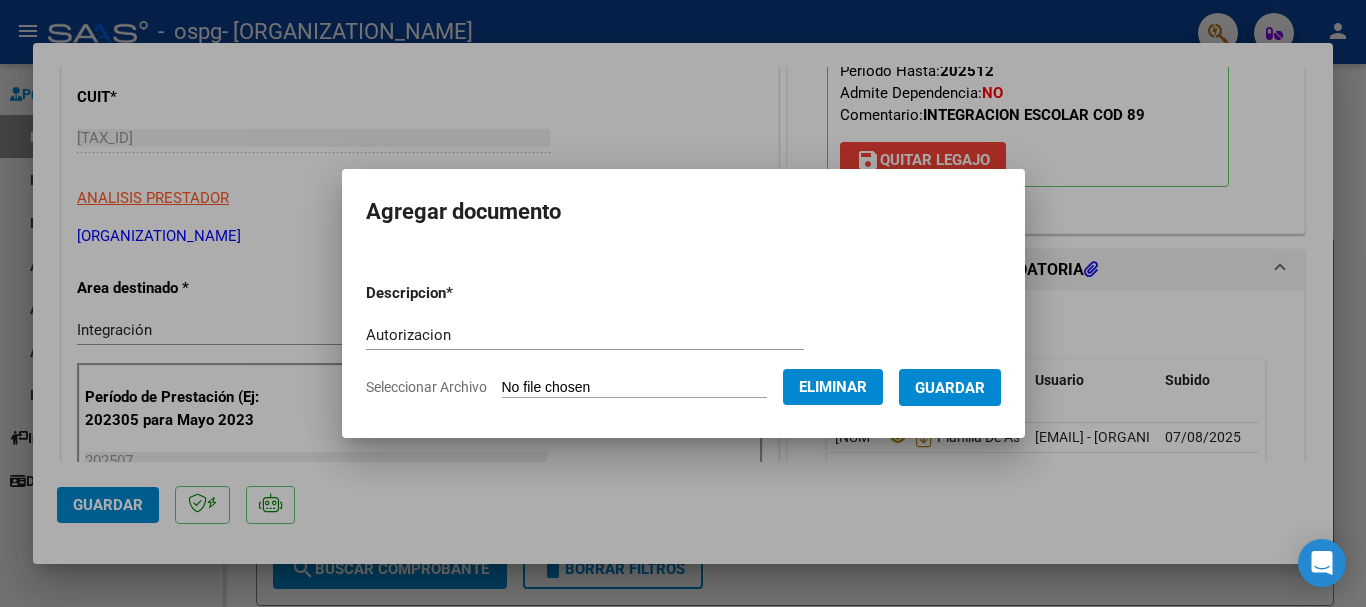 click on "Guardar" at bounding box center (950, 388) 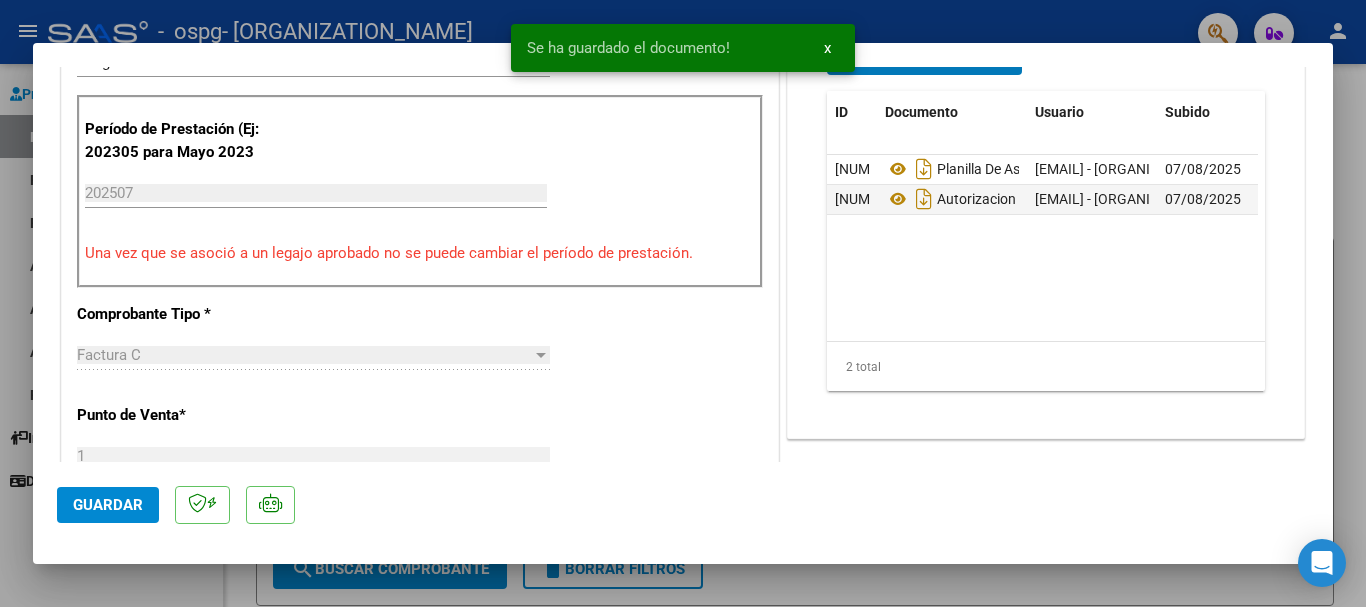 scroll, scrollTop: 600, scrollLeft: 0, axis: vertical 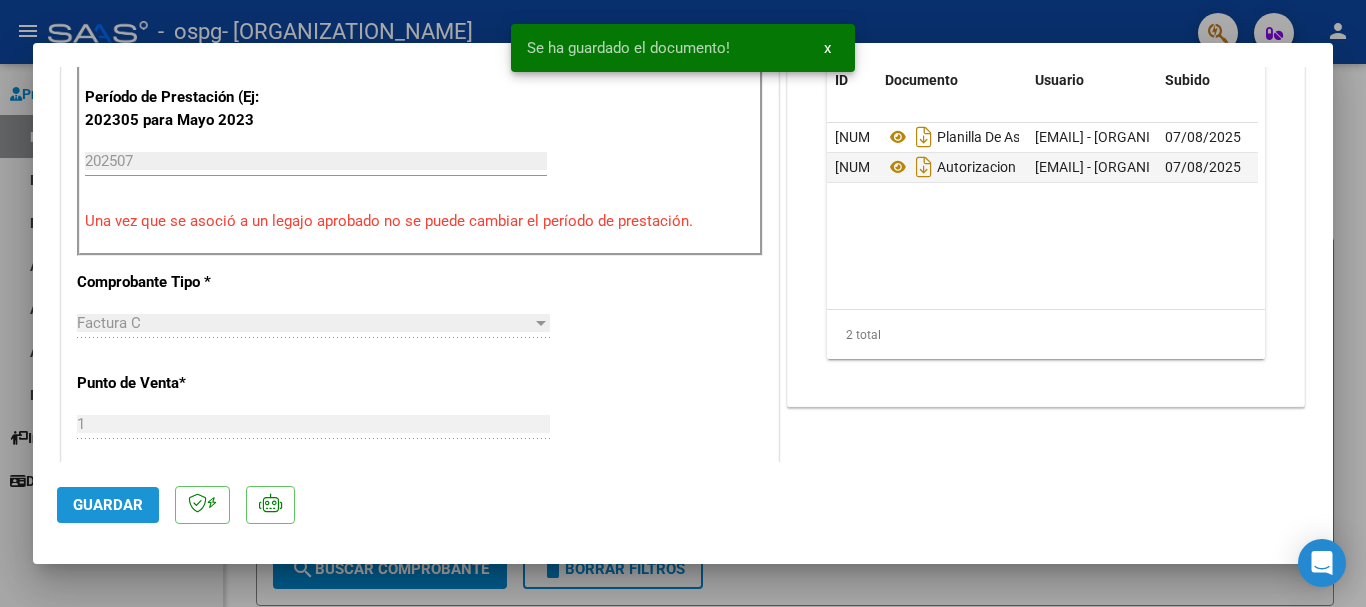 click on "Guardar" 